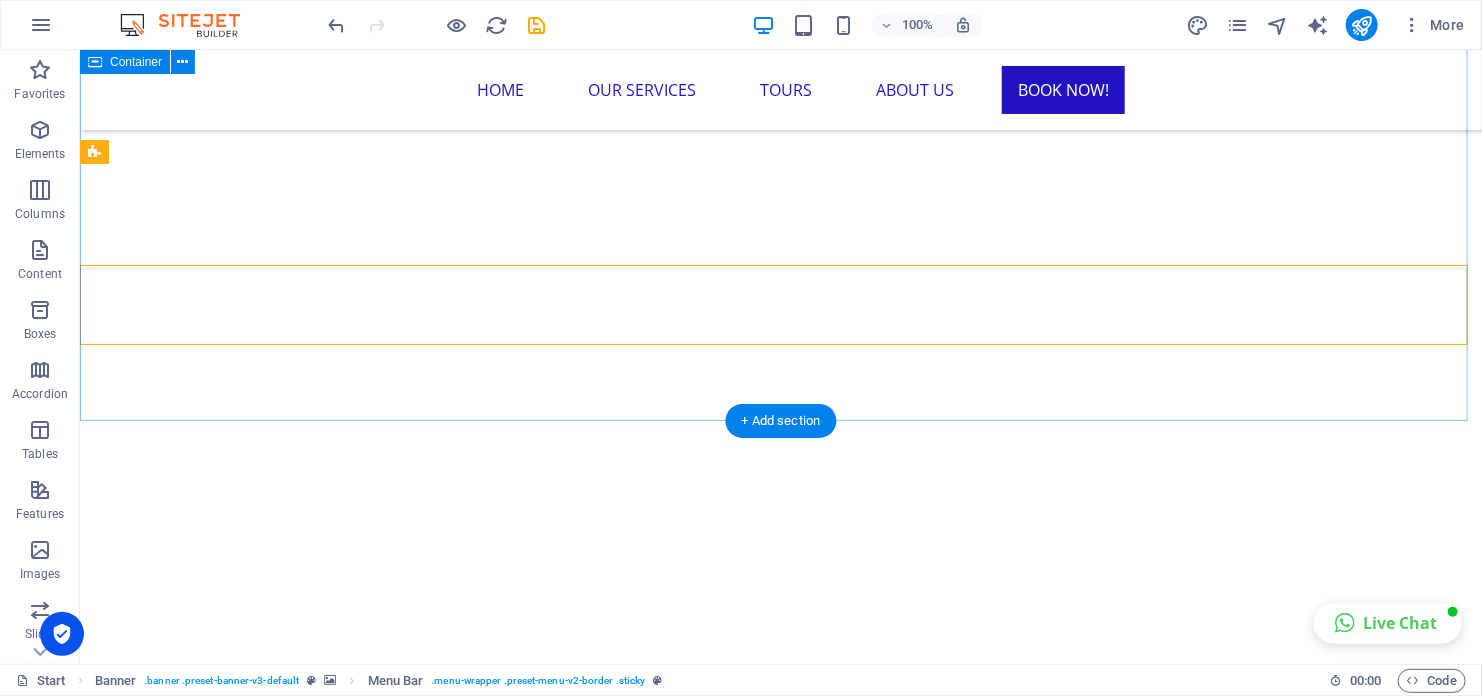 scroll, scrollTop: 6720, scrollLeft: 0, axis: vertical 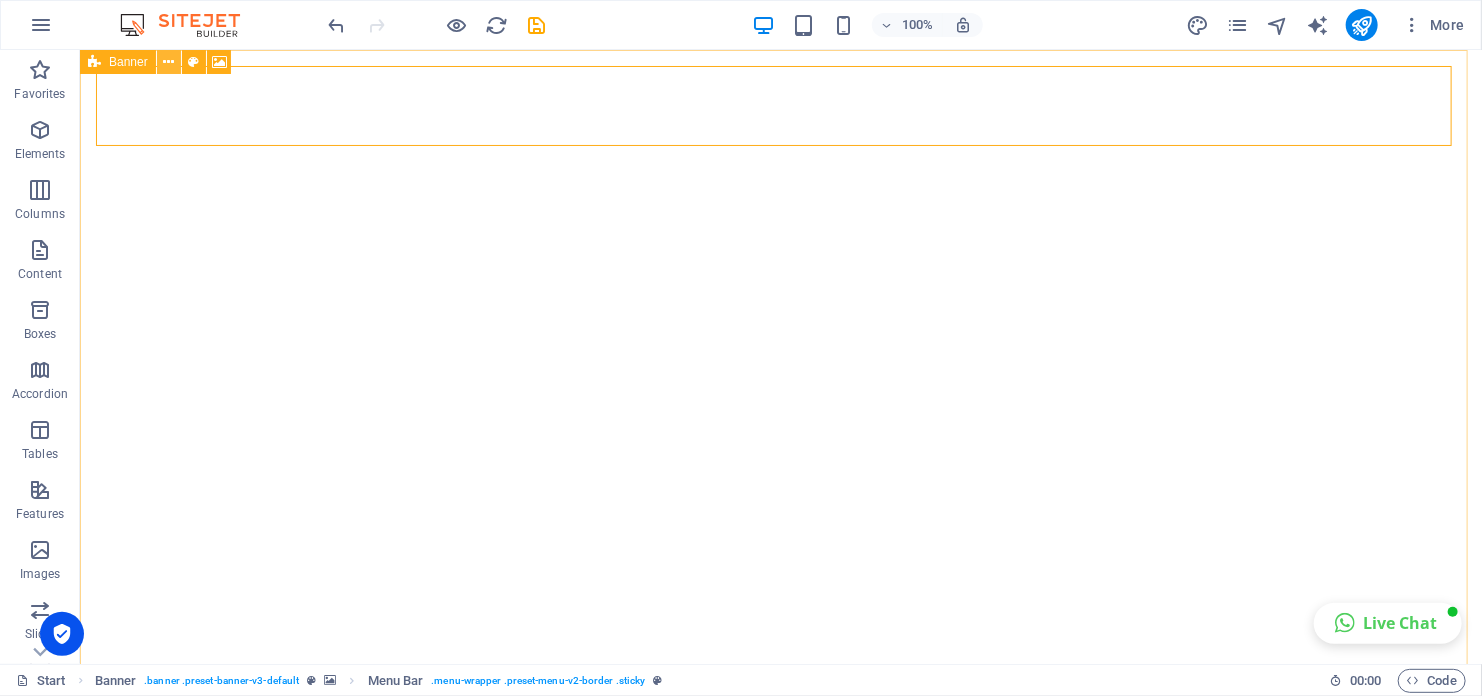 click at bounding box center (168, 62) 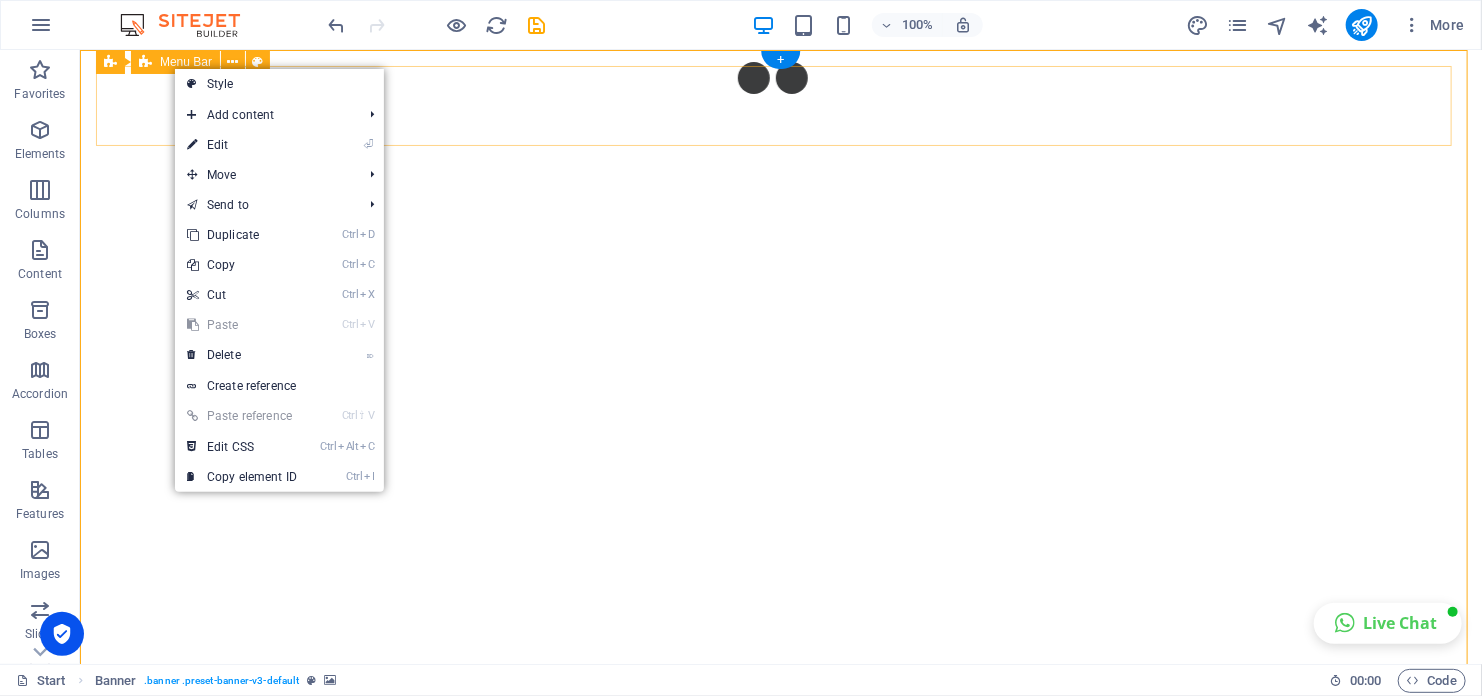 click on "HOME Our Services TOURS About US BOOK NOW!" at bounding box center [780, 1090] 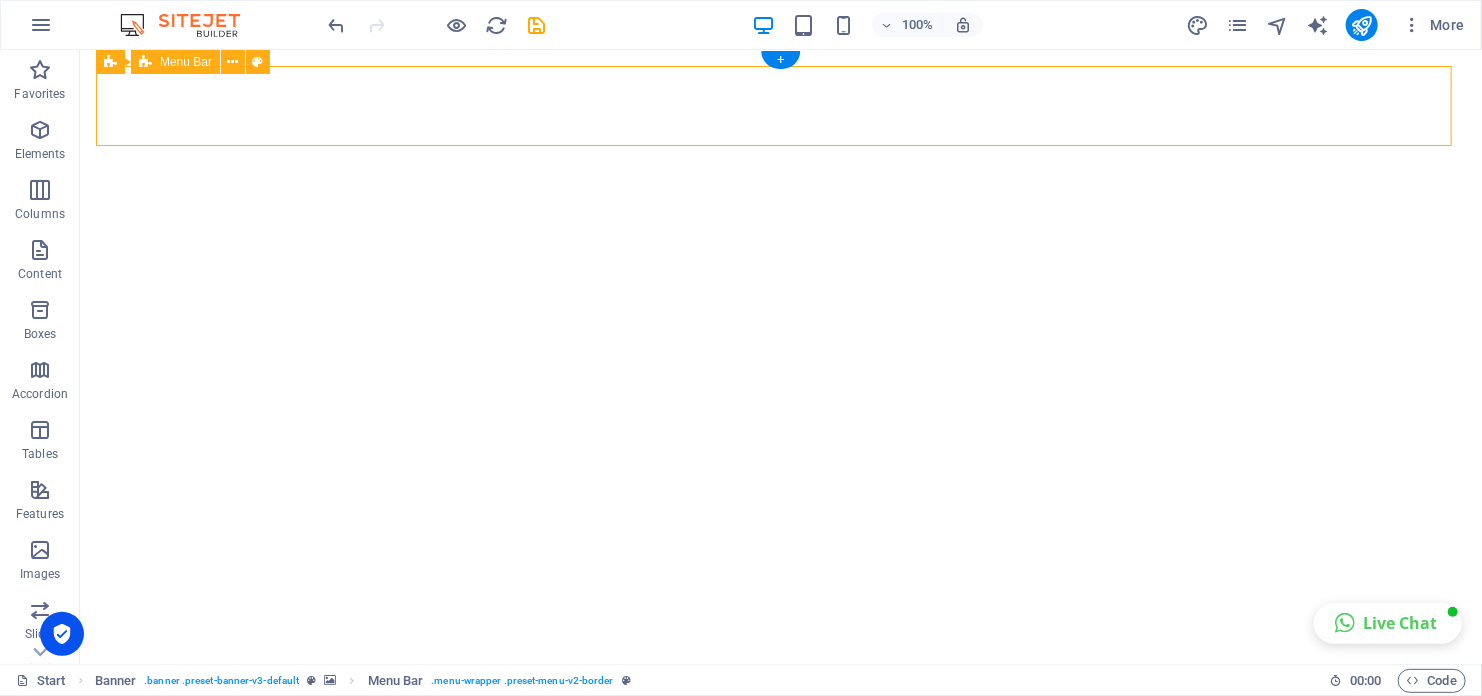 drag, startPoint x: 181, startPoint y: 117, endPoint x: 292, endPoint y: 120, distance: 111.040535 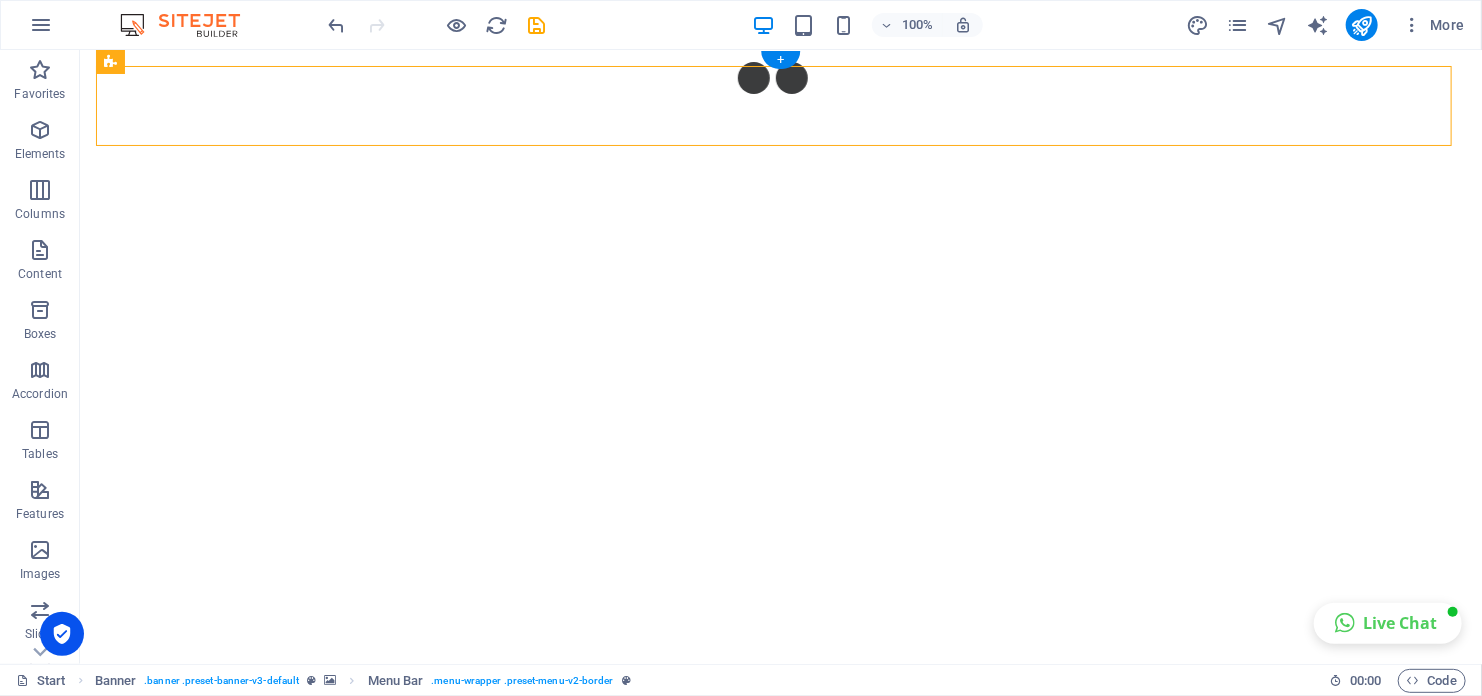 drag, startPoint x: 293, startPoint y: 101, endPoint x: 1212, endPoint y: 105, distance: 919.0087 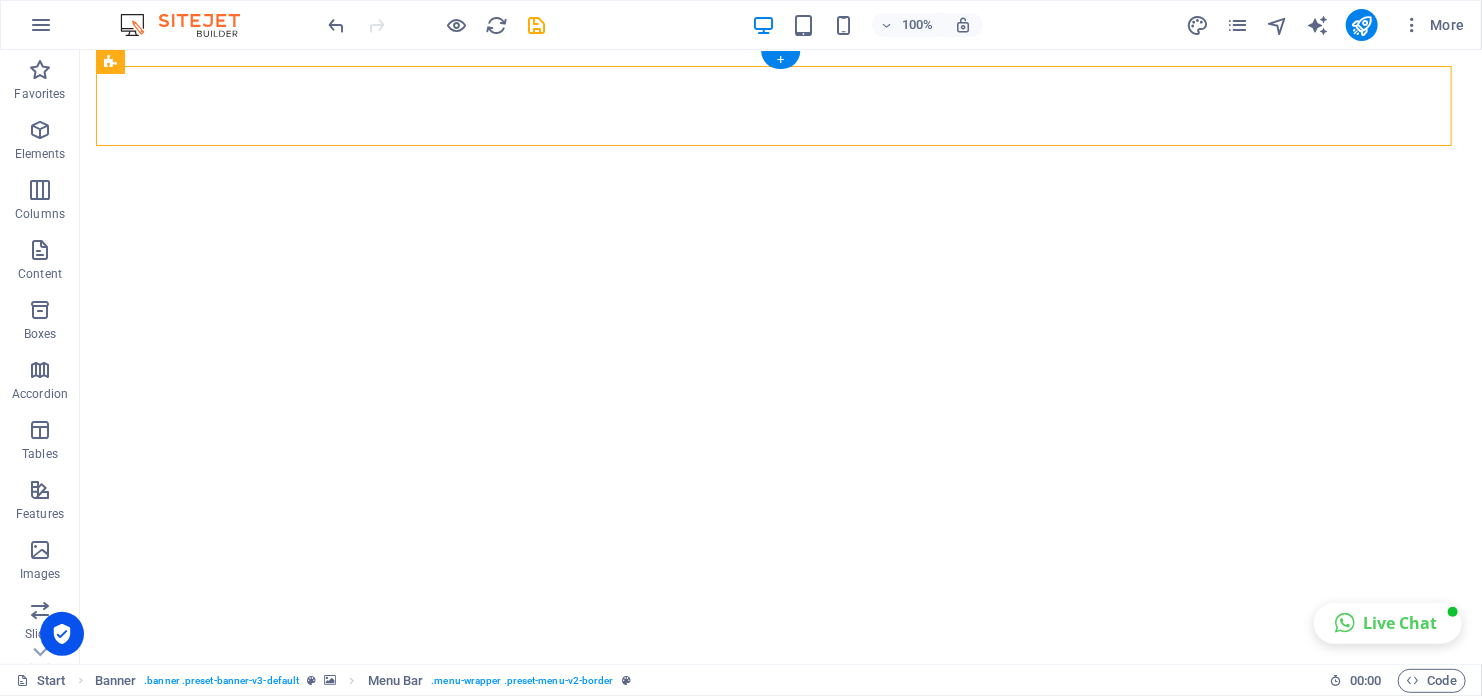 select on "rem" 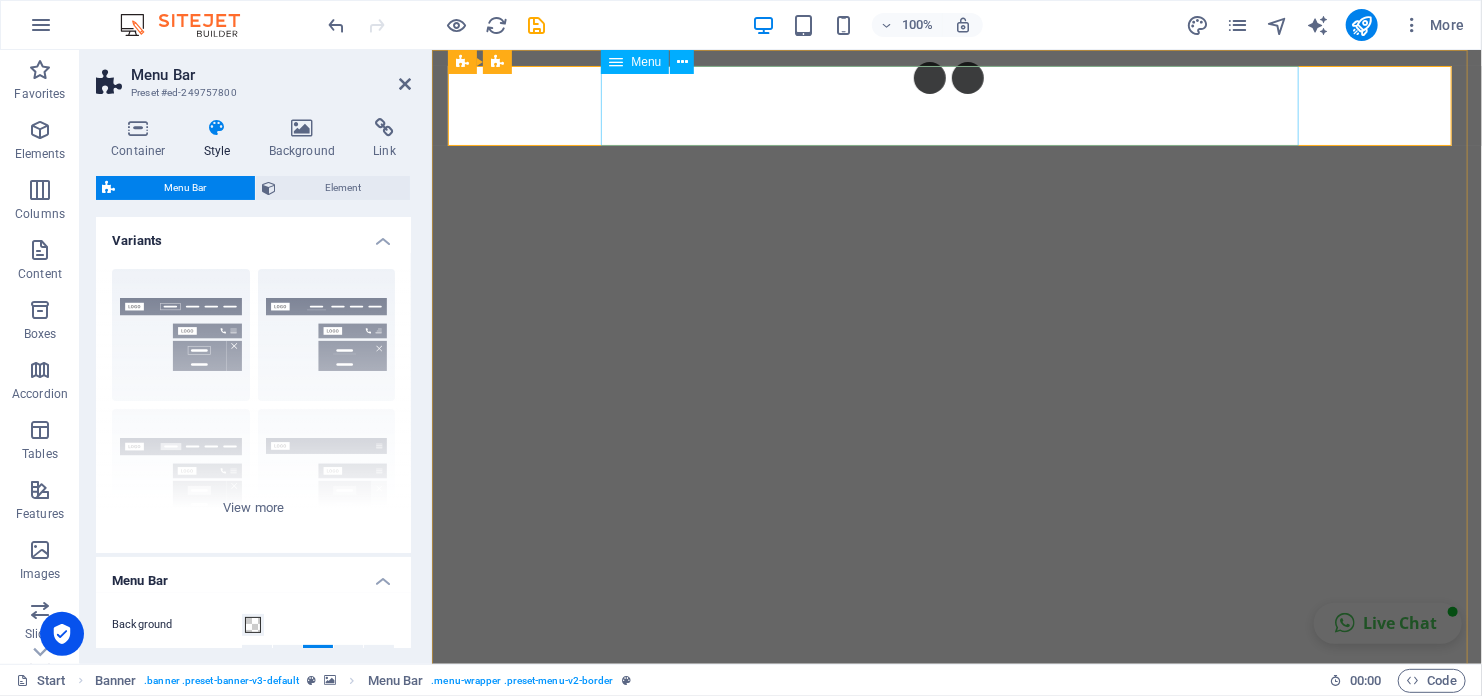 click on "HOME Our Services TOURS About US BOOK NOW!" at bounding box center [956, 1090] 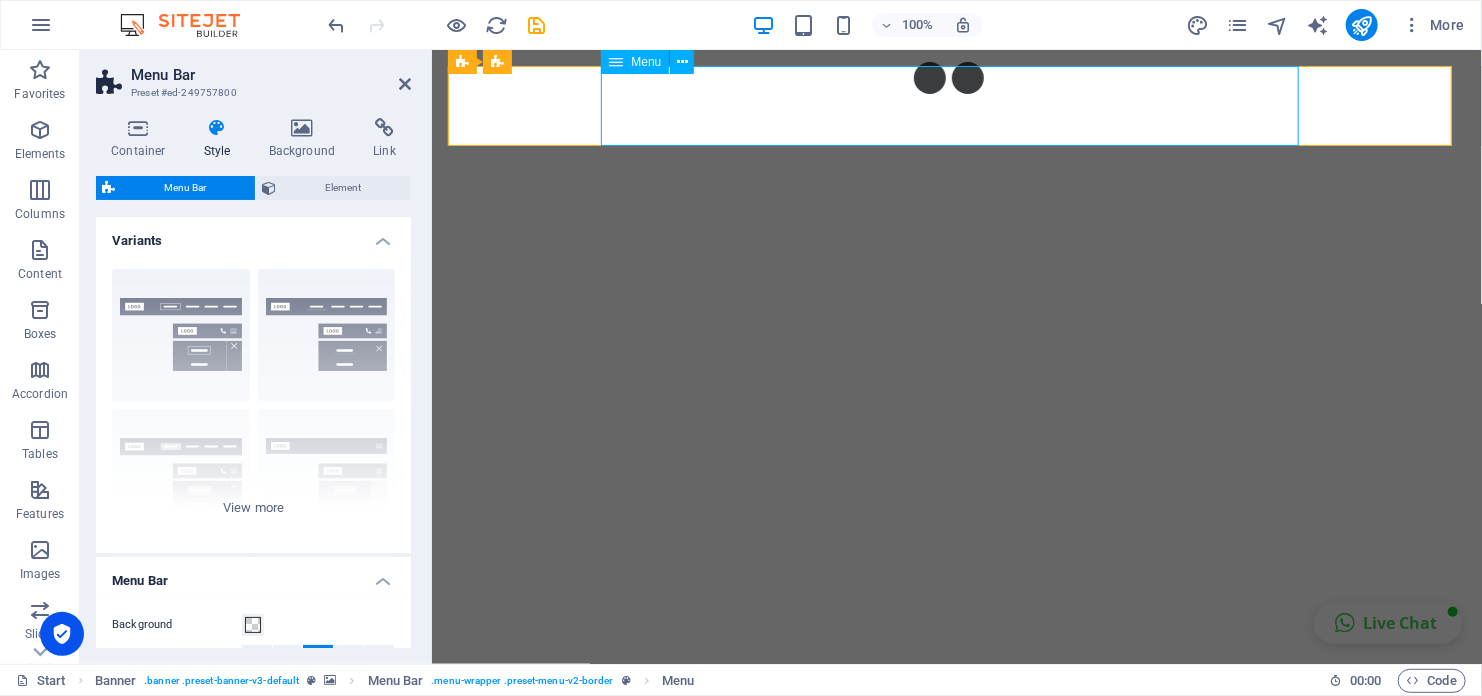 click on "HOME Our Services TOURS About US BOOK NOW!" at bounding box center (956, 1090) 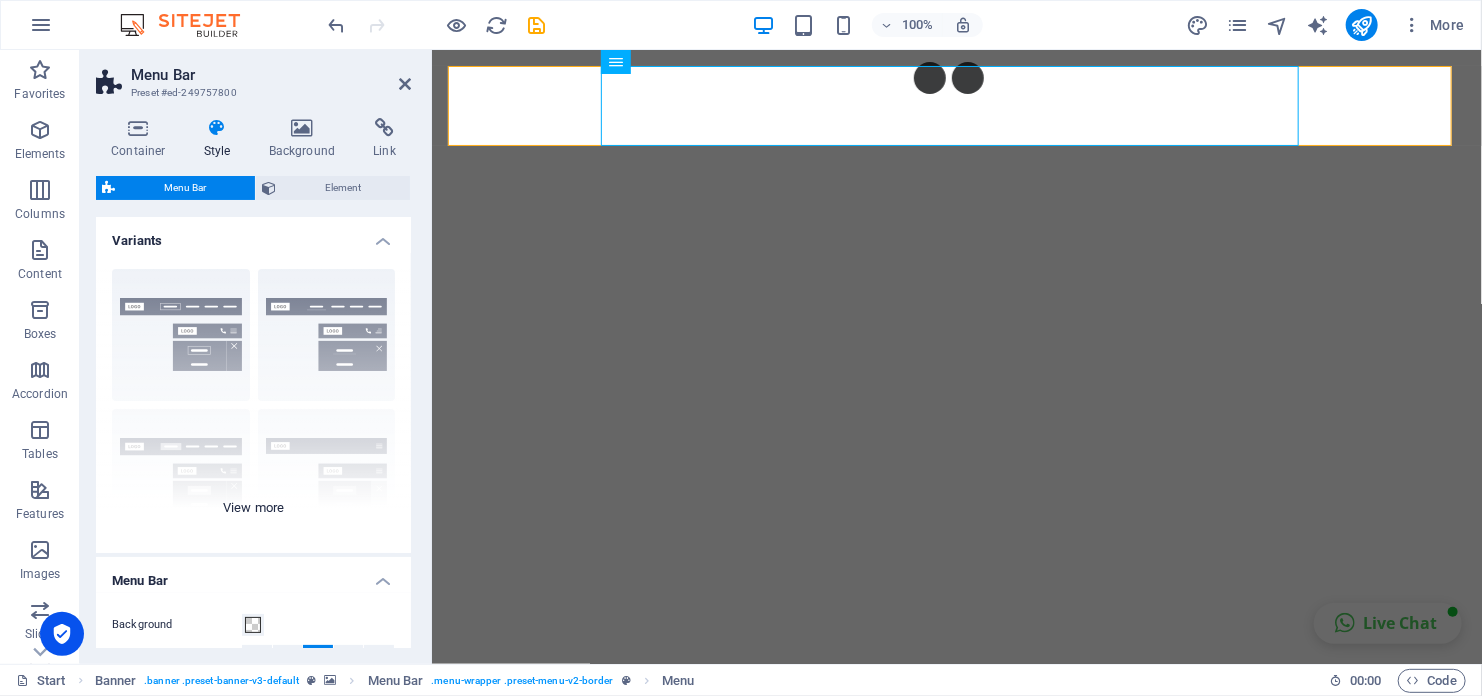 scroll, scrollTop: 100, scrollLeft: 0, axis: vertical 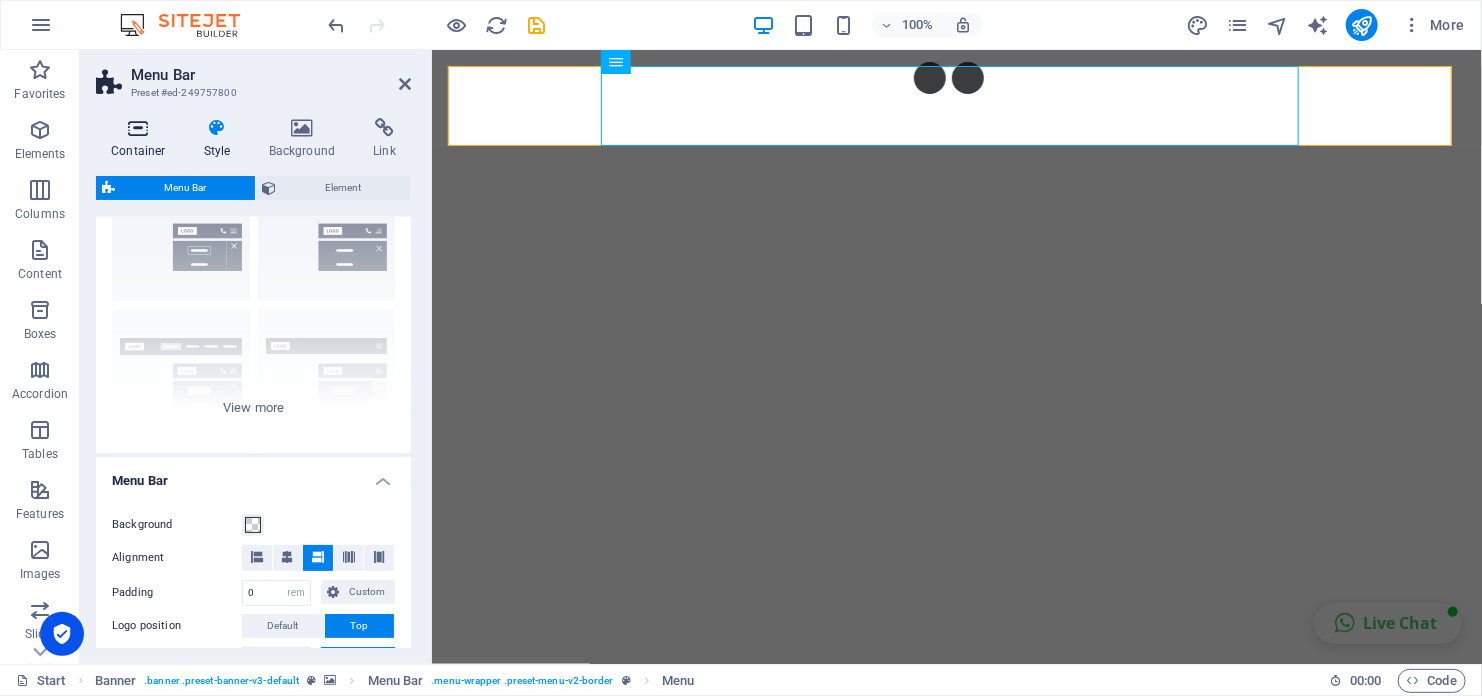 click on "Container" at bounding box center [142, 139] 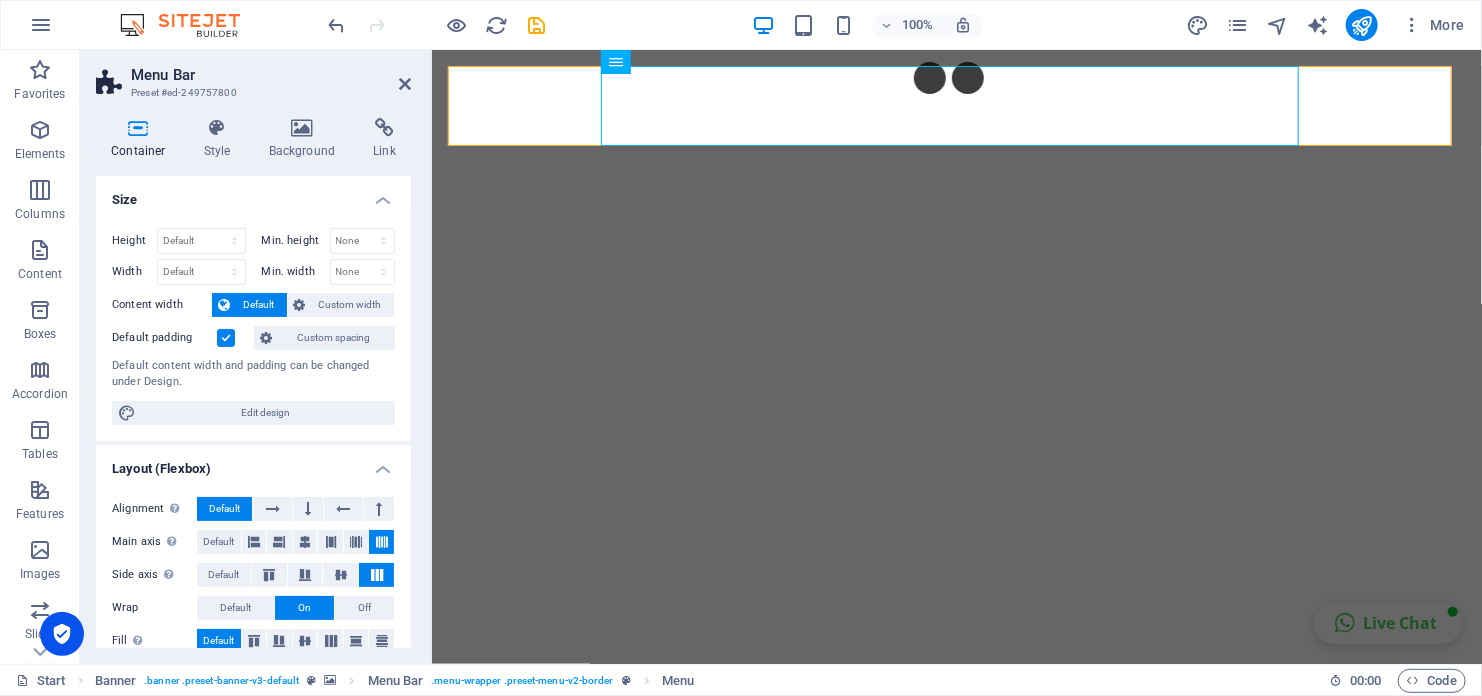 scroll, scrollTop: 100, scrollLeft: 0, axis: vertical 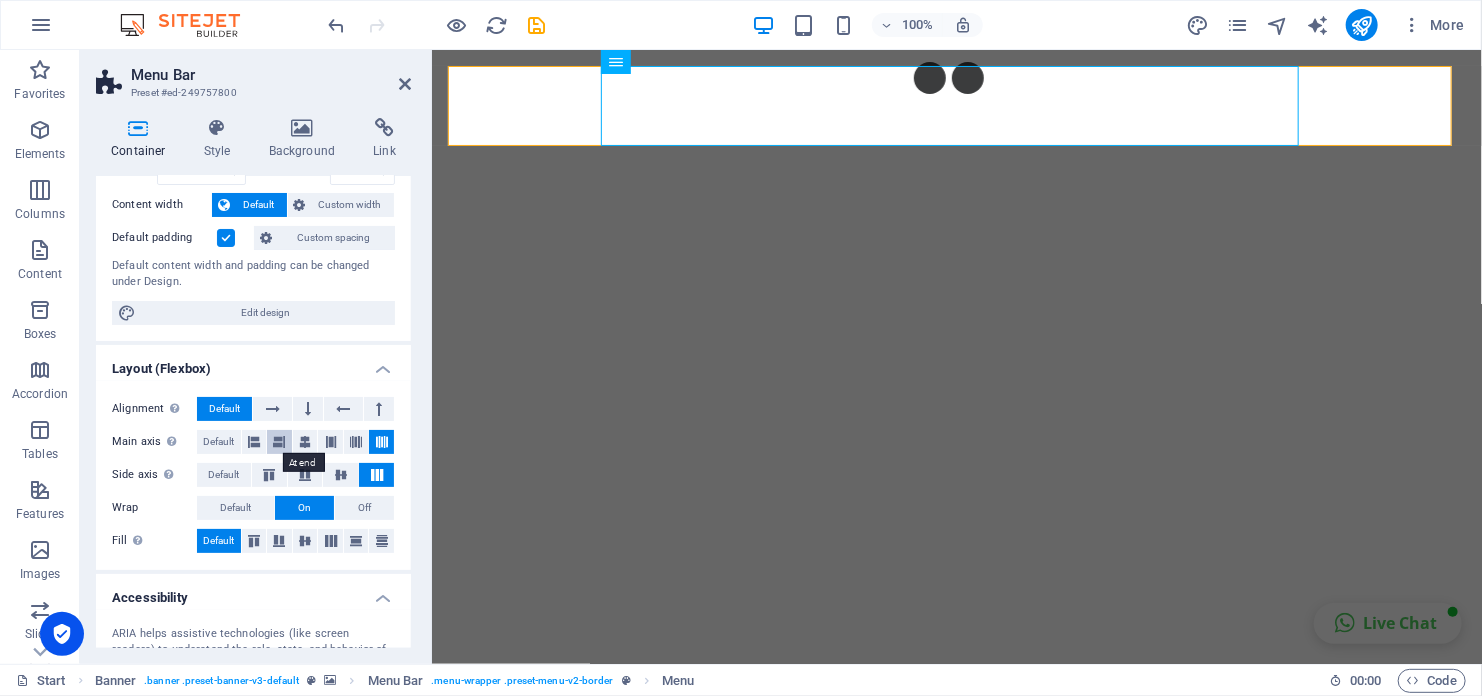 click at bounding box center [279, 442] 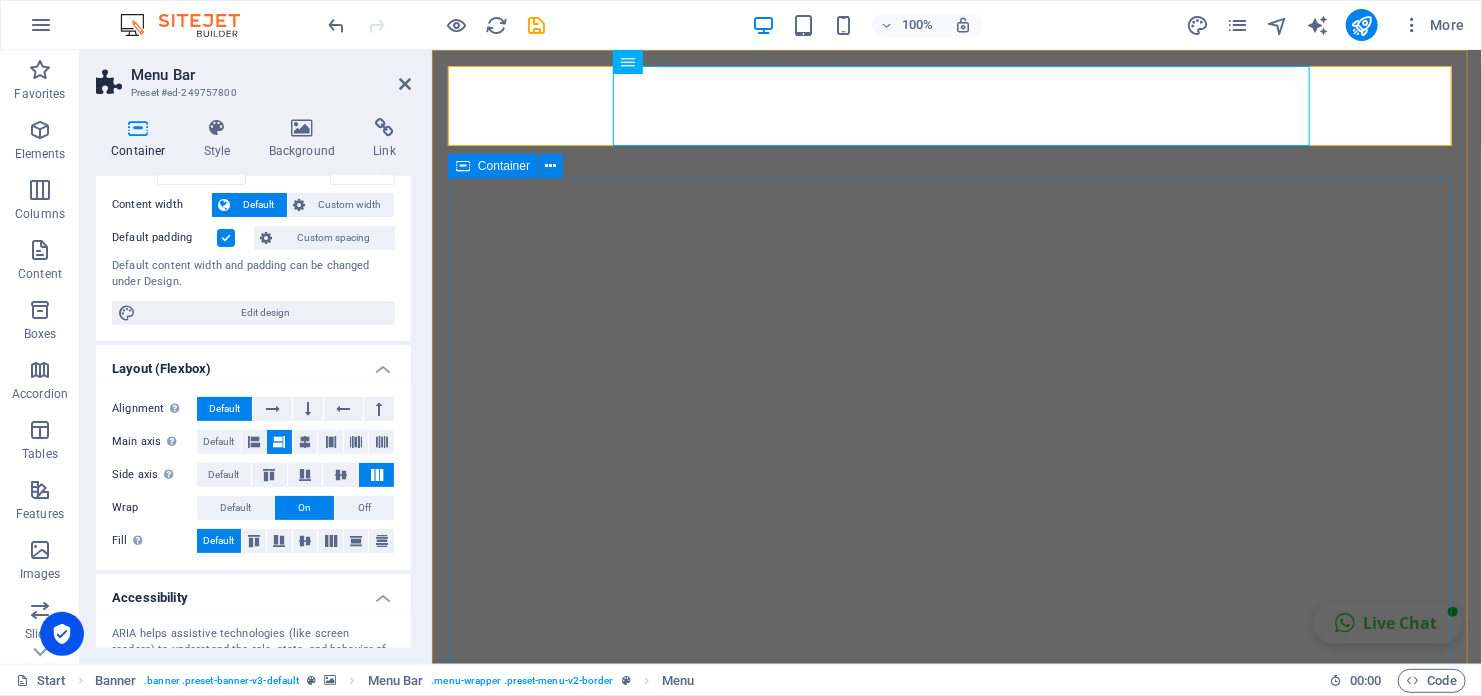 click on "Service
[GEOGRAPHIC_DATA] Visa Change [GEOGRAPHIC_DATA] to [GEOGRAPHIC_DATA] Visa Package [GEOGRAPHIC_DATA] to [GEOGRAPHIC_DATA] Airticket Outbound Tours Local Tours Submit   I have read and understand the privacy policy. Note: For Visa Change Service, please only enter the last day of your visa. Nicht lesbar? Neu generieren" at bounding box center [956, 1764] 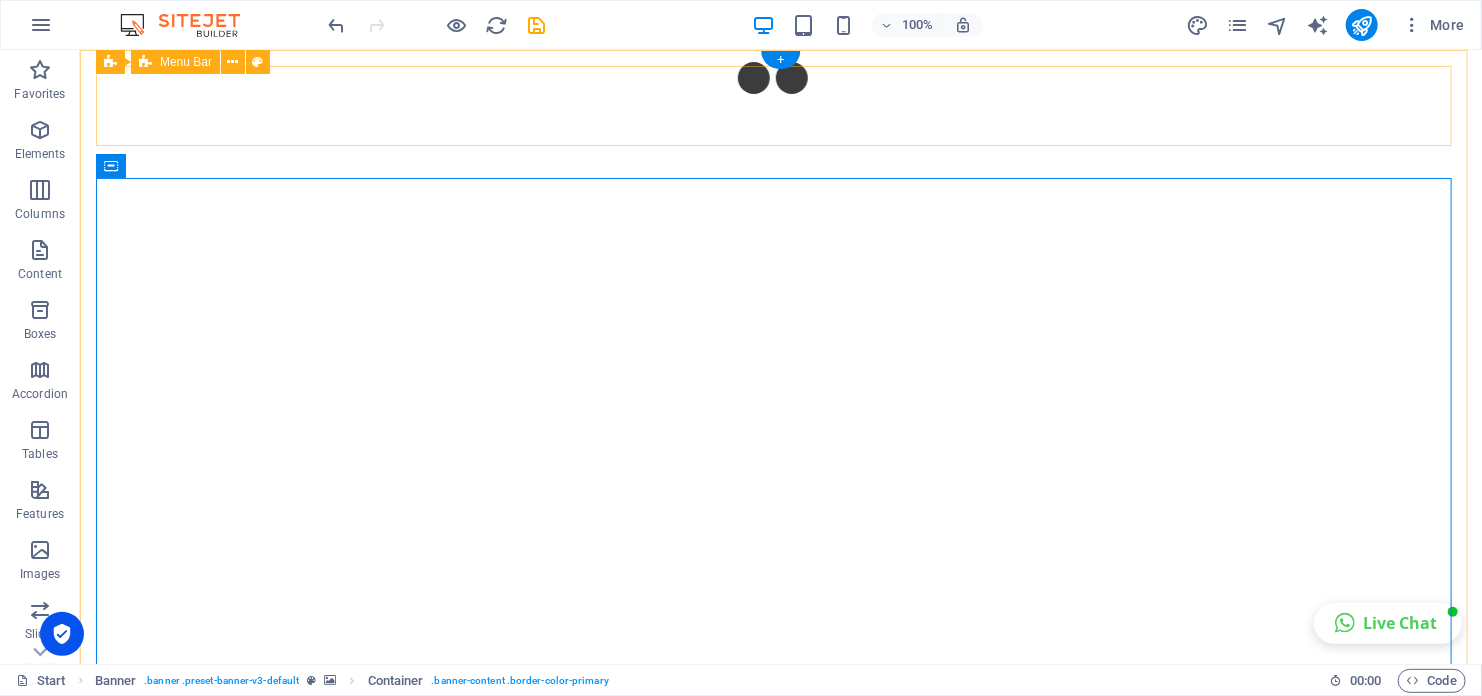 click on "HOME Our Services TOURS About US BOOK NOW!" at bounding box center (780, 1090) 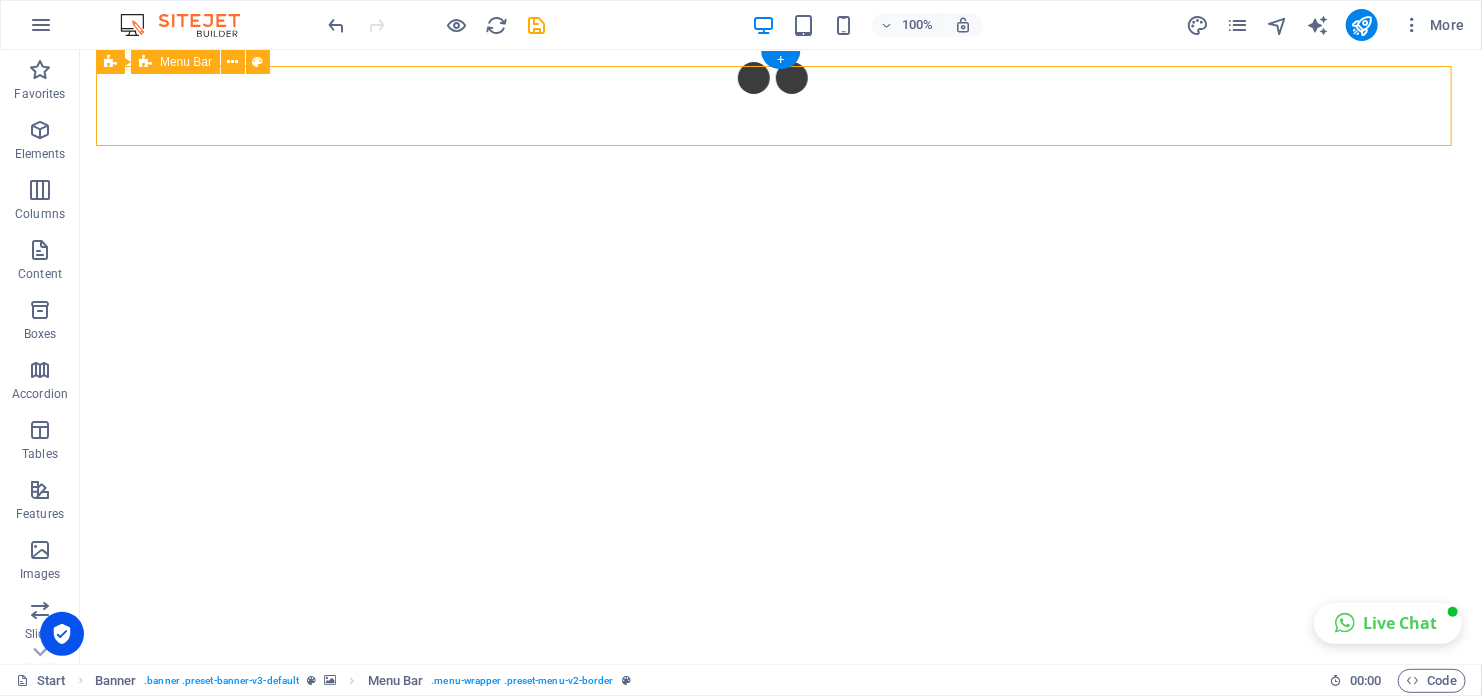 click on "HOME Our Services TOURS About US BOOK NOW!" at bounding box center (780, 1090) 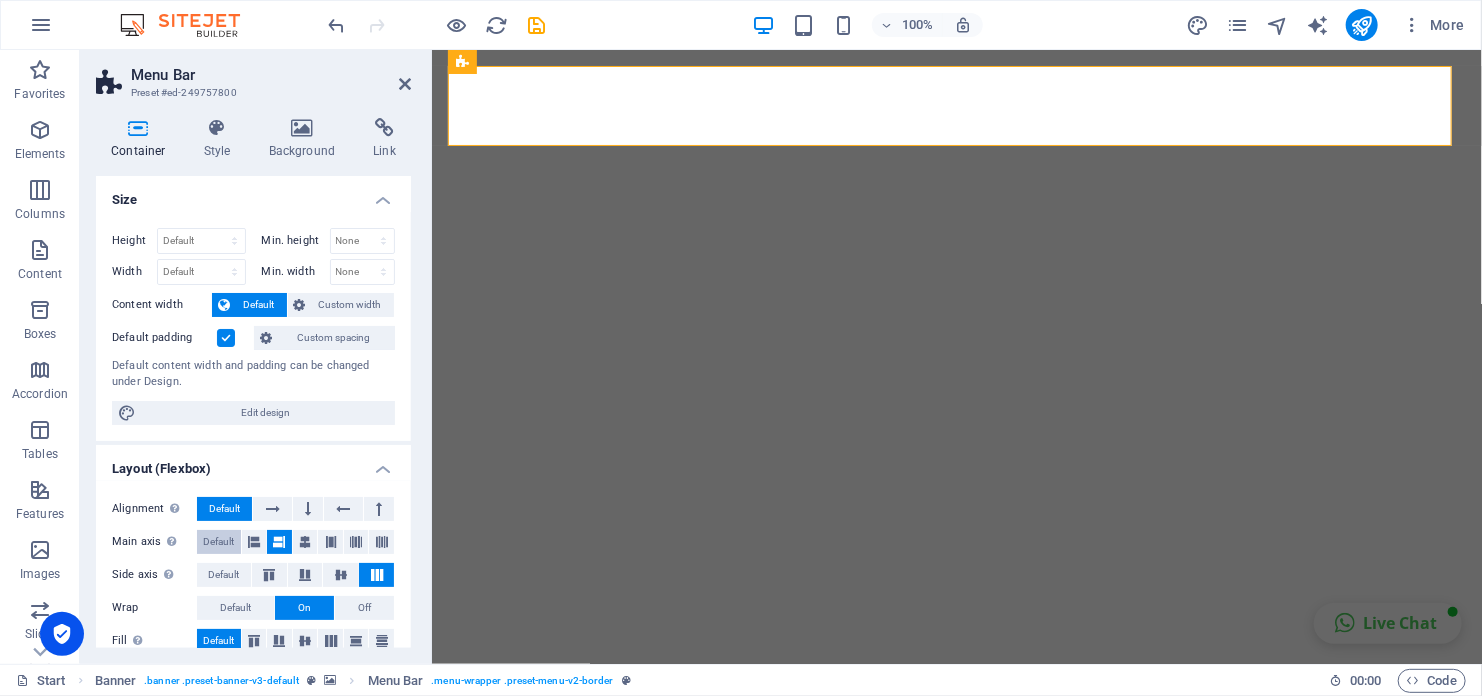 click on "Default" at bounding box center [218, 542] 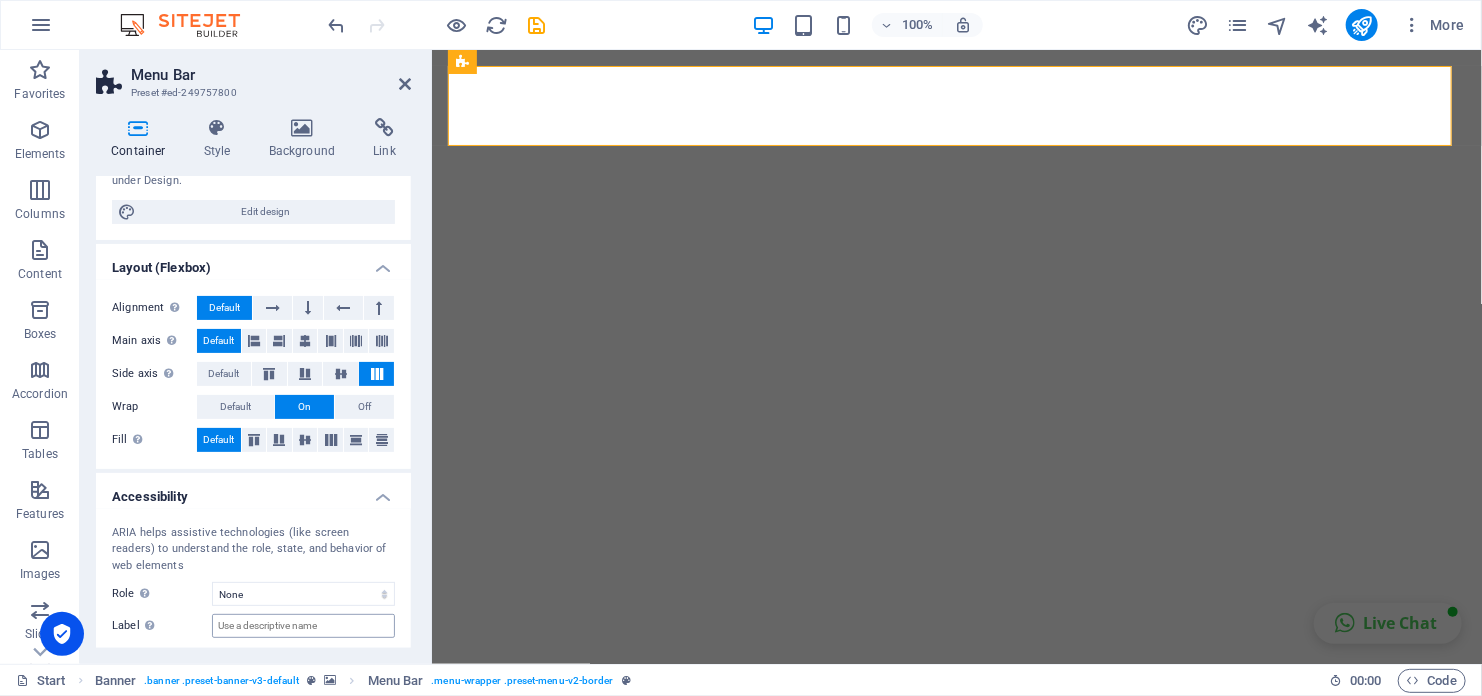 scroll, scrollTop: 301, scrollLeft: 0, axis: vertical 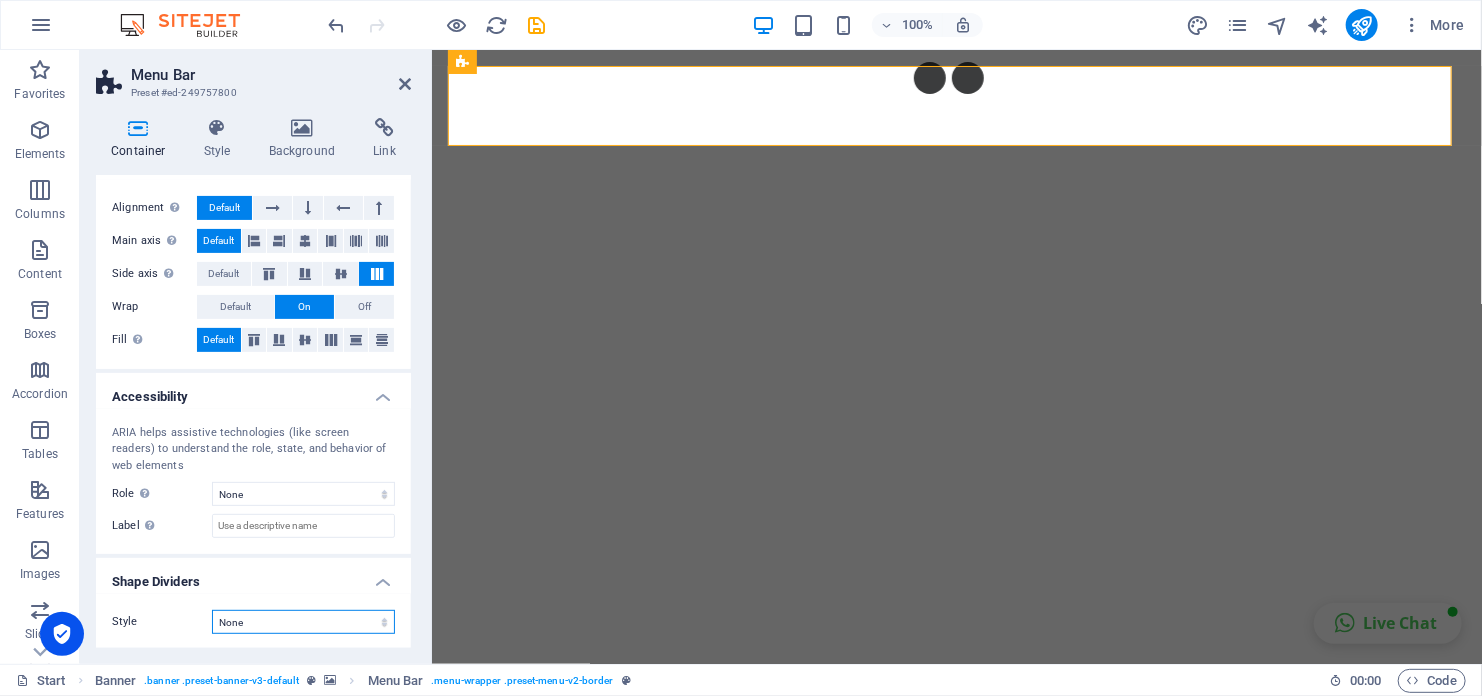 click on "None Triangle Square Diagonal Polygon 1 Polygon 2 Zigzag Multiple Zigzags Waves Multiple Waves Half Circle Circle Circle Shadow Blocks Hexagons Clouds Multiple Clouds Fan Pyramids Book Paint Drip Fire Shredded Paper Arrow" at bounding box center (303, 622) 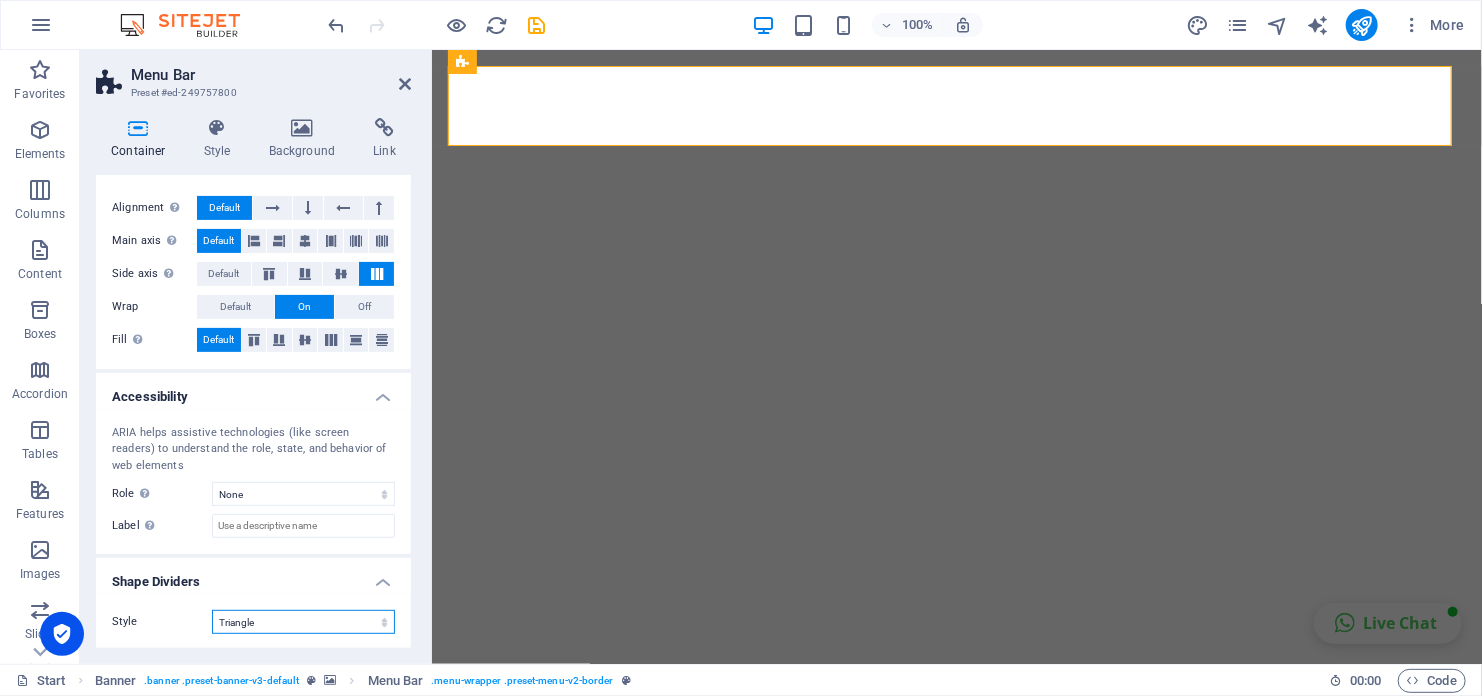 click on "None Triangle Square Diagonal Polygon 1 Polygon 2 Zigzag Multiple Zigzags Waves Multiple Waves Half Circle Circle Circle Shadow Blocks Hexagons Clouds Multiple Clouds Fan Pyramids Book Paint Drip Fire Shredded Paper Arrow" at bounding box center (303, 622) 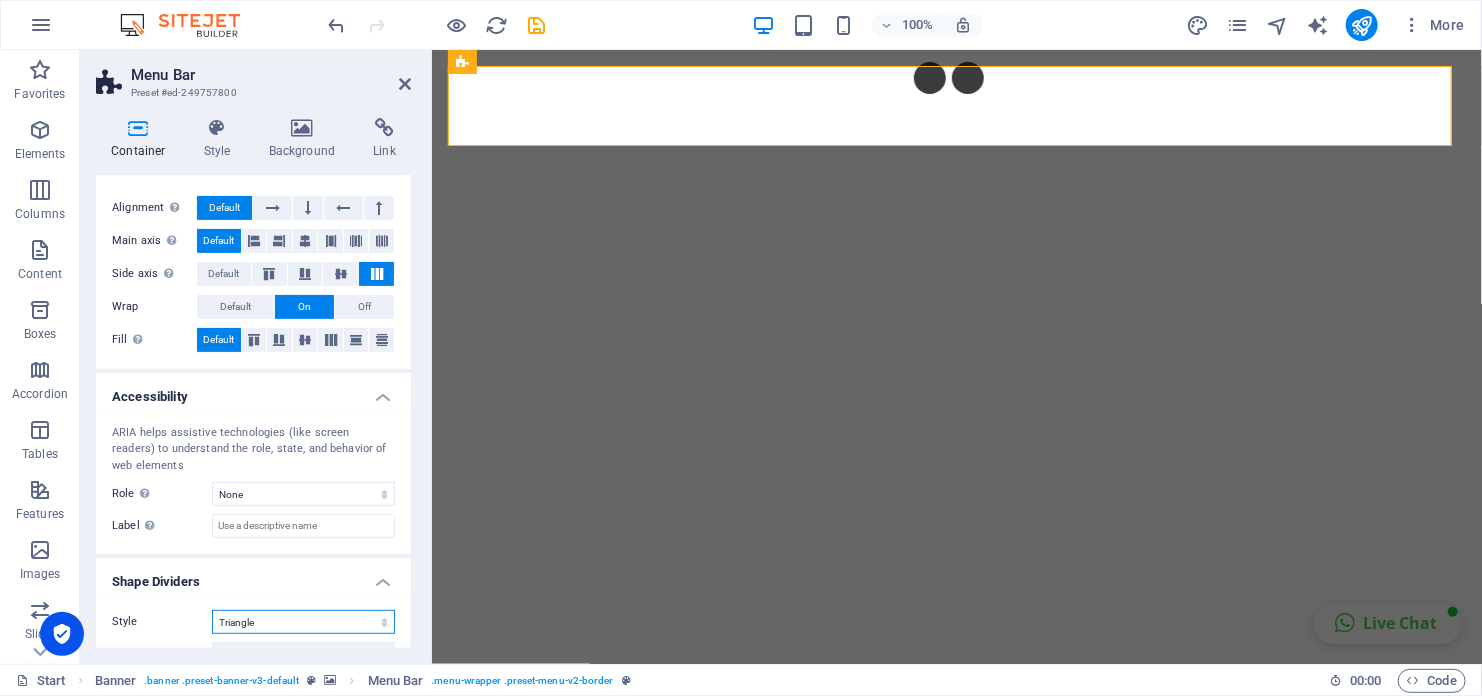 click on "None Triangle Square Diagonal Polygon 1 Polygon 2 Zigzag Multiple Zigzags Waves Multiple Waves Half Circle Circle Circle Shadow Blocks Hexagons Clouds Multiple Clouds Fan Pyramids Book Paint Drip Fire Shredded Paper Arrow" at bounding box center (303, 622) 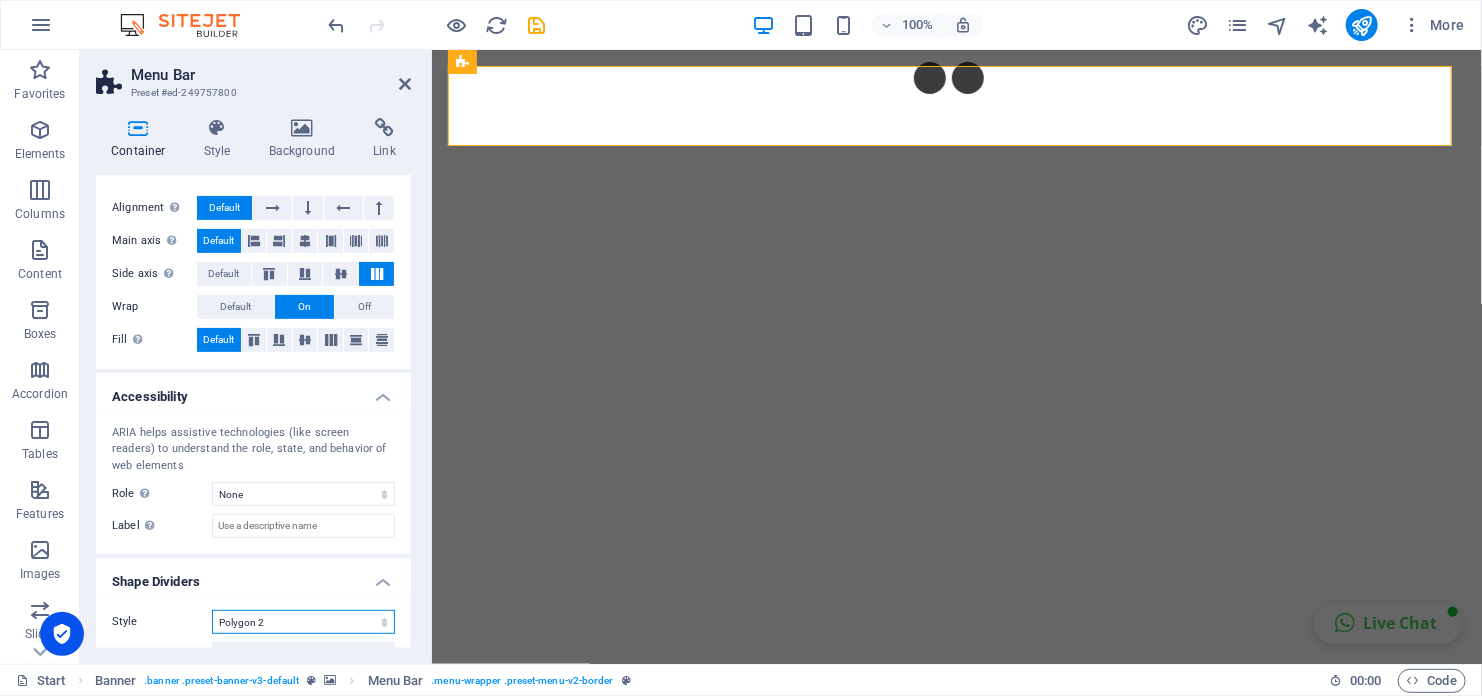 click on "None Triangle Square Diagonal Polygon 1 Polygon 2 Zigzag Multiple Zigzags Waves Multiple Waves Half Circle Circle Circle Shadow Blocks Hexagons Clouds Multiple Clouds Fan Pyramids Book Paint Drip Fire Shredded Paper Arrow" at bounding box center [303, 622] 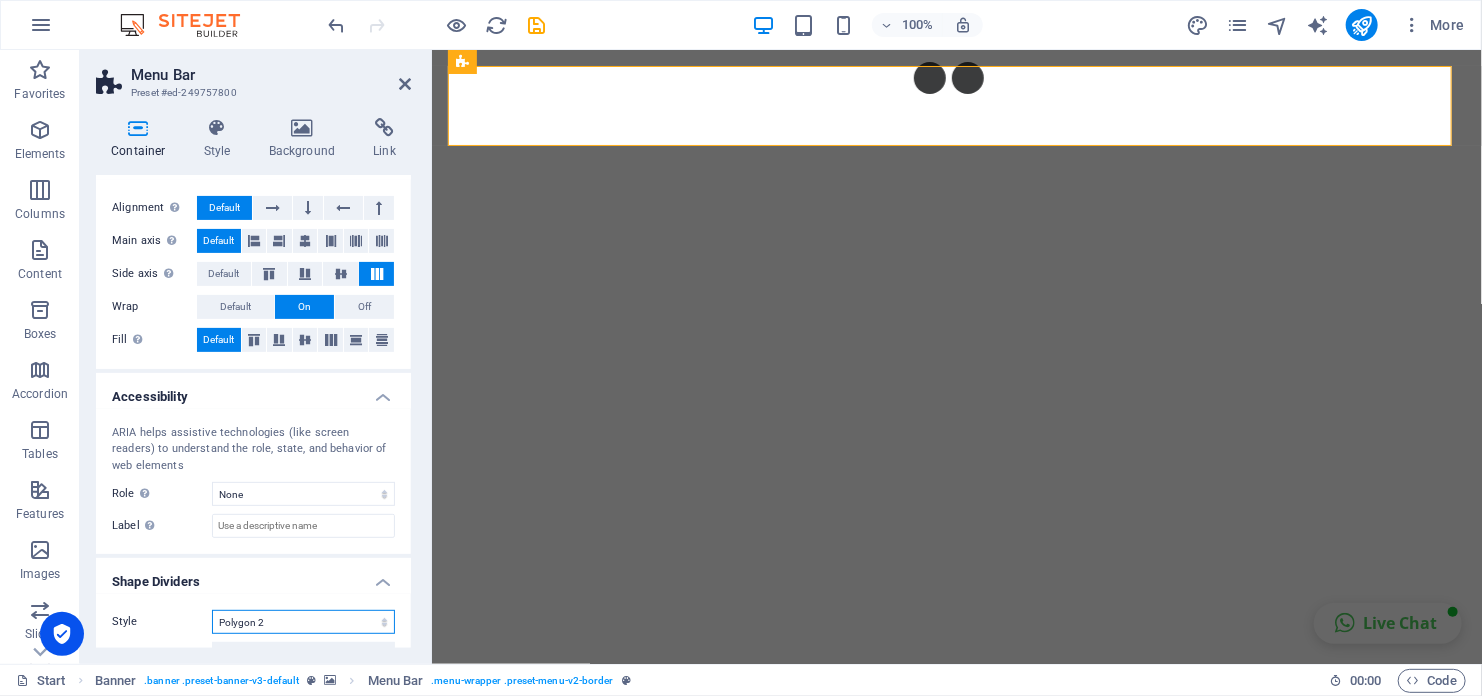 click on "None Triangle Square Diagonal Polygon 1 Polygon 2 Zigzag Multiple Zigzags Waves Multiple Waves Half Circle Circle Circle Shadow Blocks Hexagons Clouds Multiple Clouds Fan Pyramids Book Paint Drip Fire Shredded Paper Arrow" at bounding box center [303, 622] 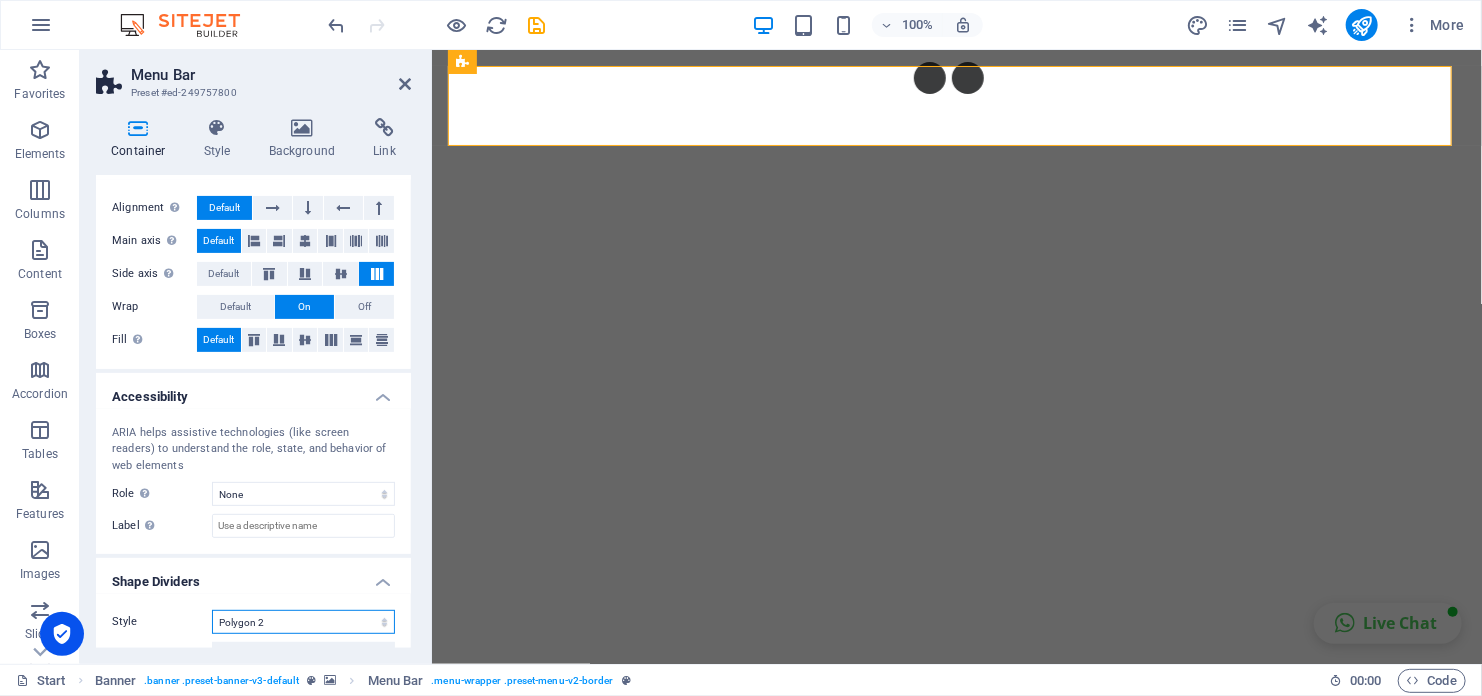 select on "none" 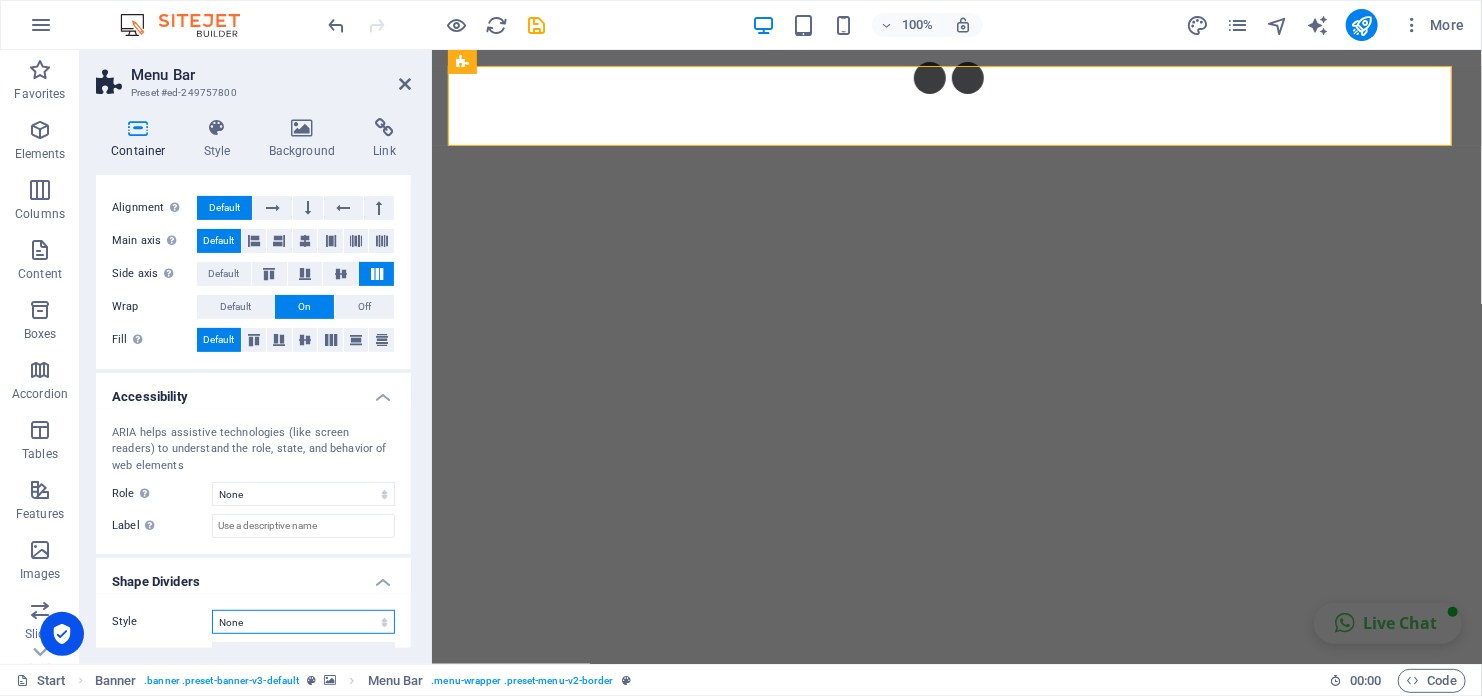 click on "None Triangle Square Diagonal Polygon 1 Polygon 2 Zigzag Multiple Zigzags Waves Multiple Waves Half Circle Circle Circle Shadow Blocks Hexagons Clouds Multiple Clouds Fan Pyramids Book Paint Drip Fire Shredded Paper Arrow" at bounding box center [303, 622] 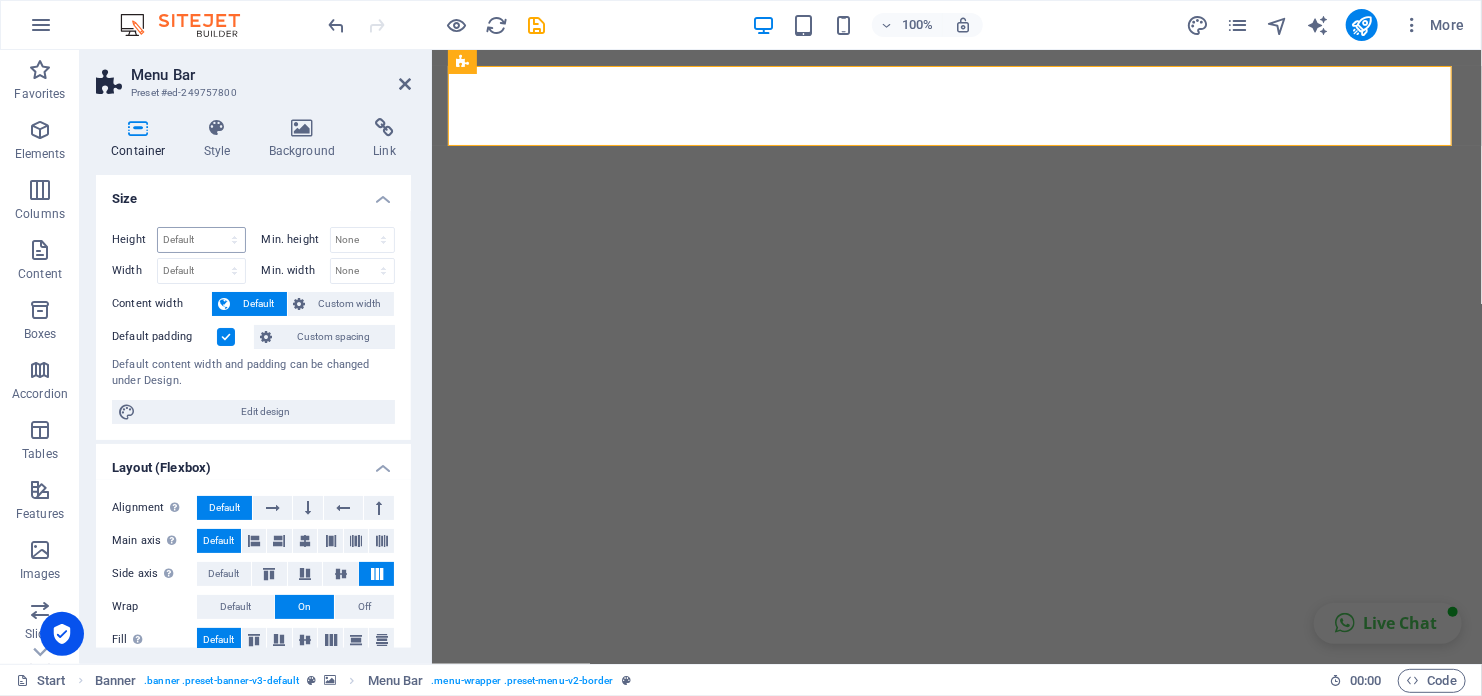 scroll, scrollTop: 0, scrollLeft: 0, axis: both 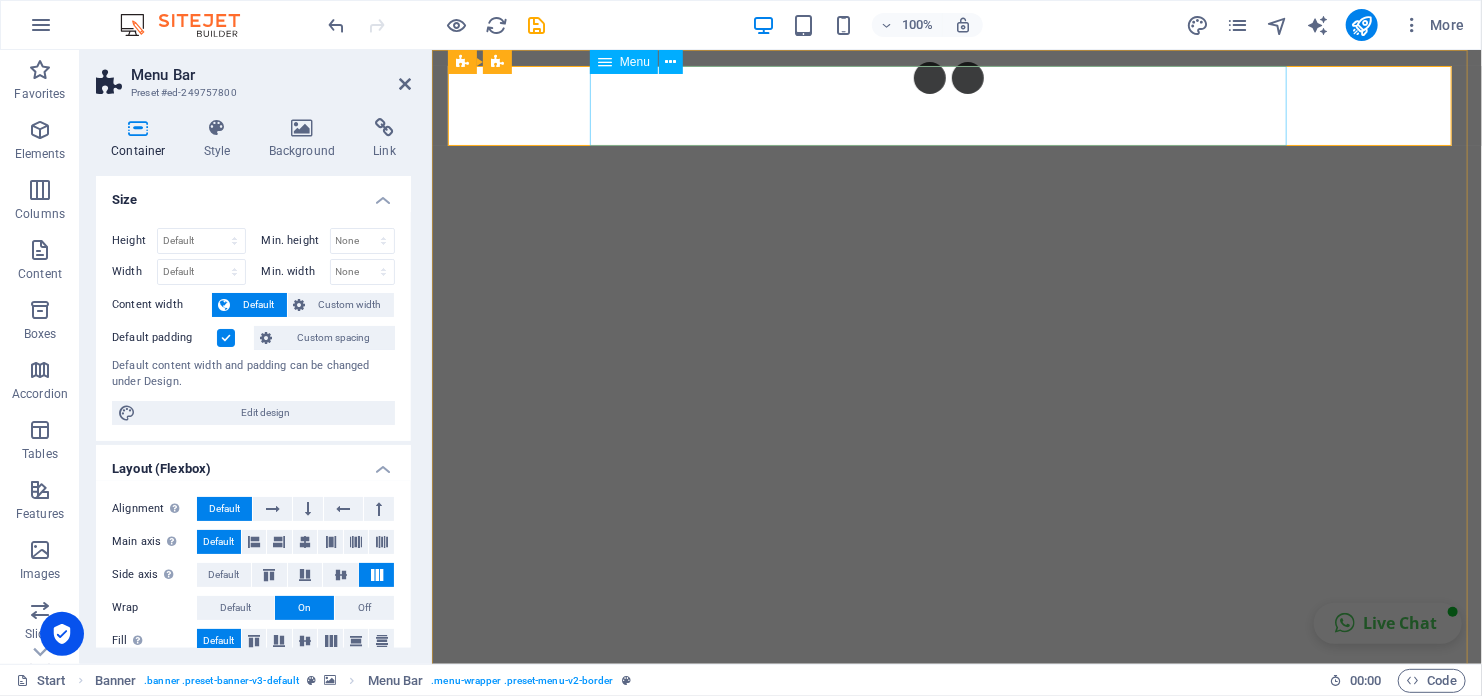 click on "HOME Our Services TOURS About US BOOK NOW!" at bounding box center [956, 1090] 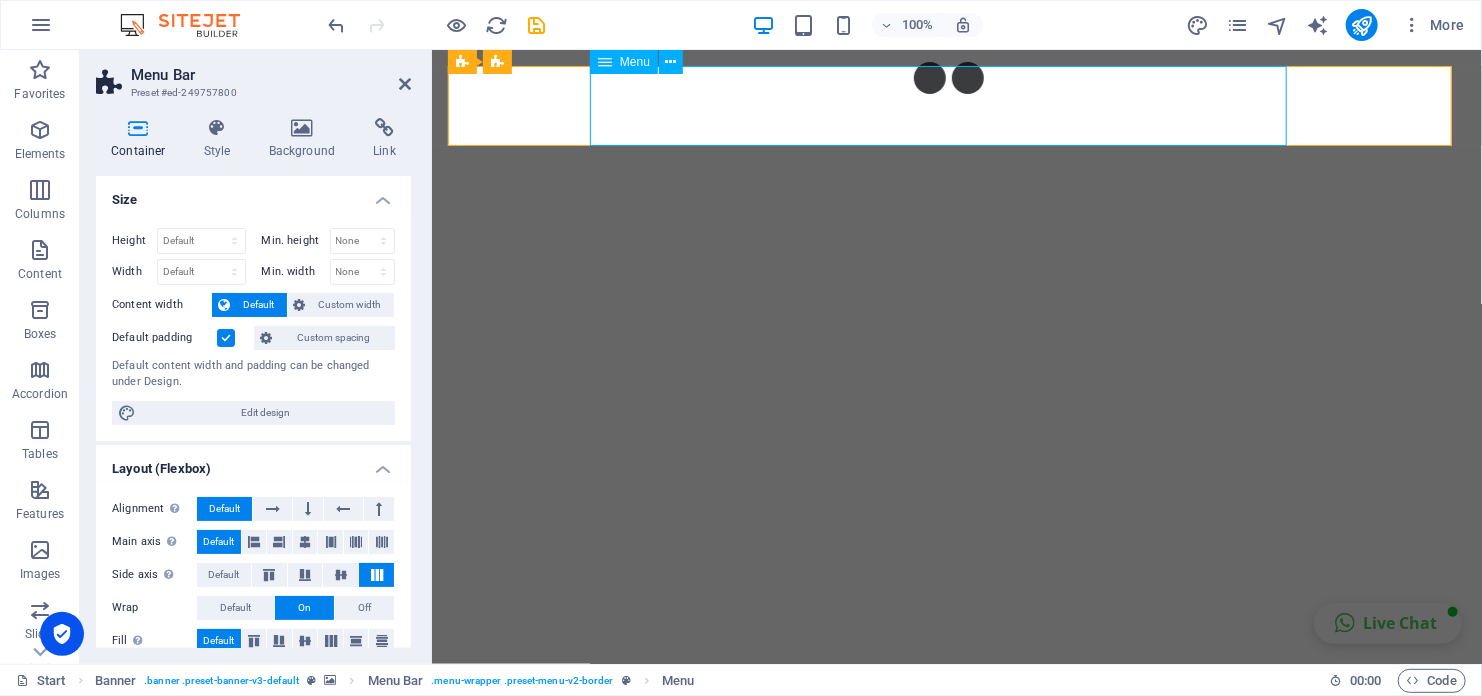 click on "HOME Our Services TOURS About US BOOK NOW!" at bounding box center (956, 1090) 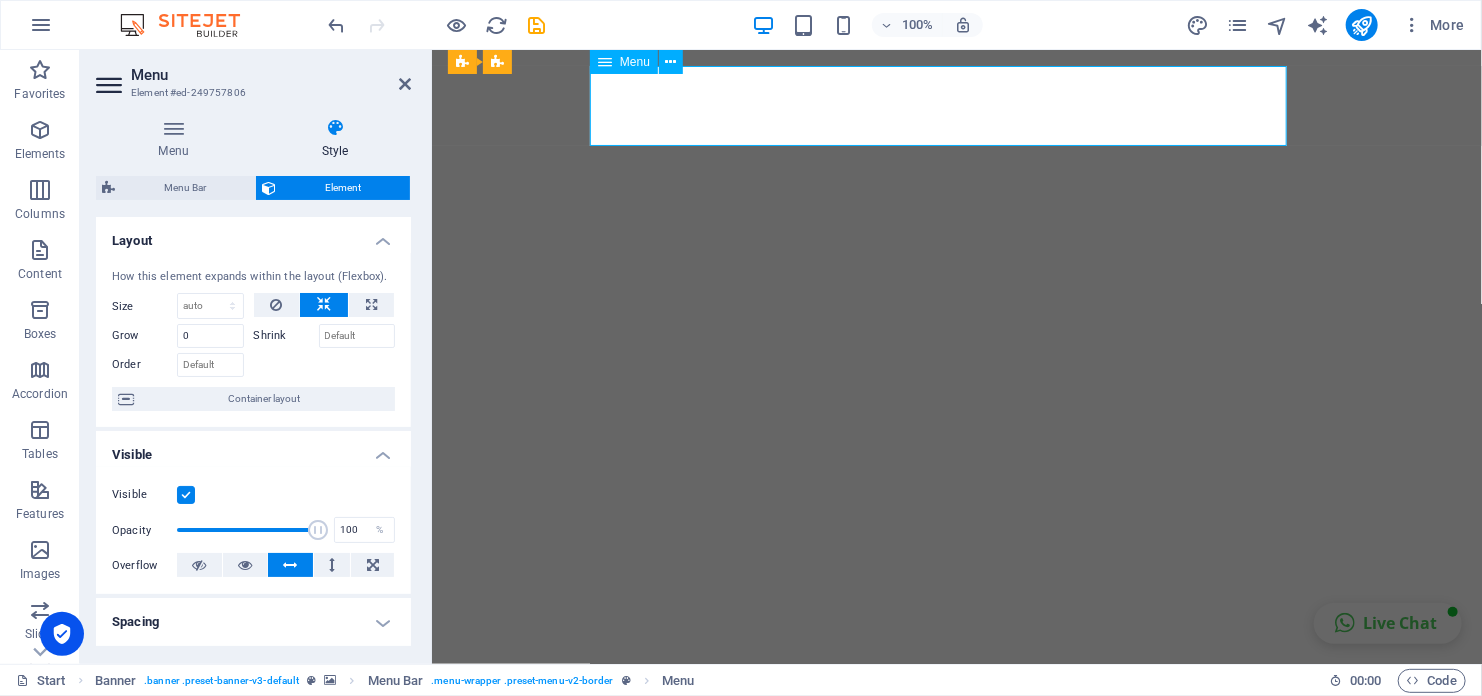 click on "HOME Our Services TOURS About US BOOK NOW!" at bounding box center [956, 1090] 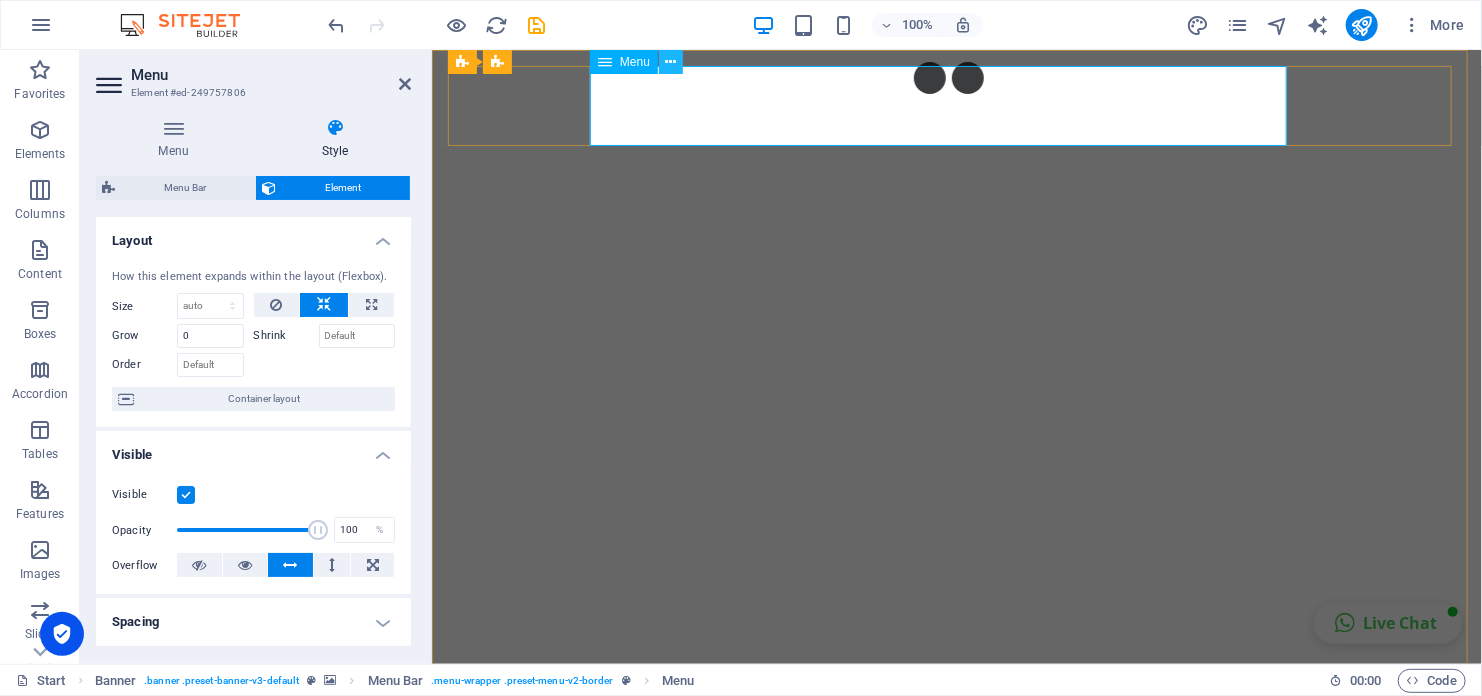 click at bounding box center (671, 62) 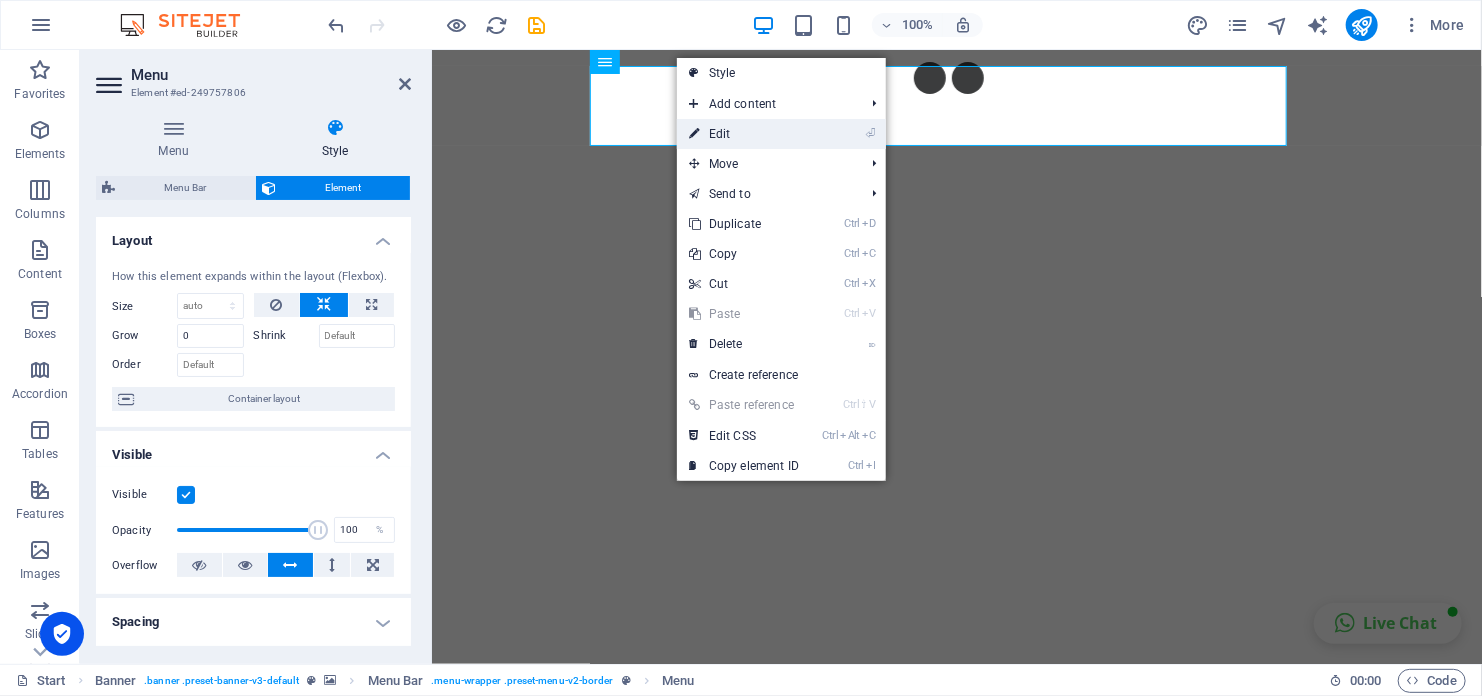 click on "⏎  Edit" at bounding box center [744, 134] 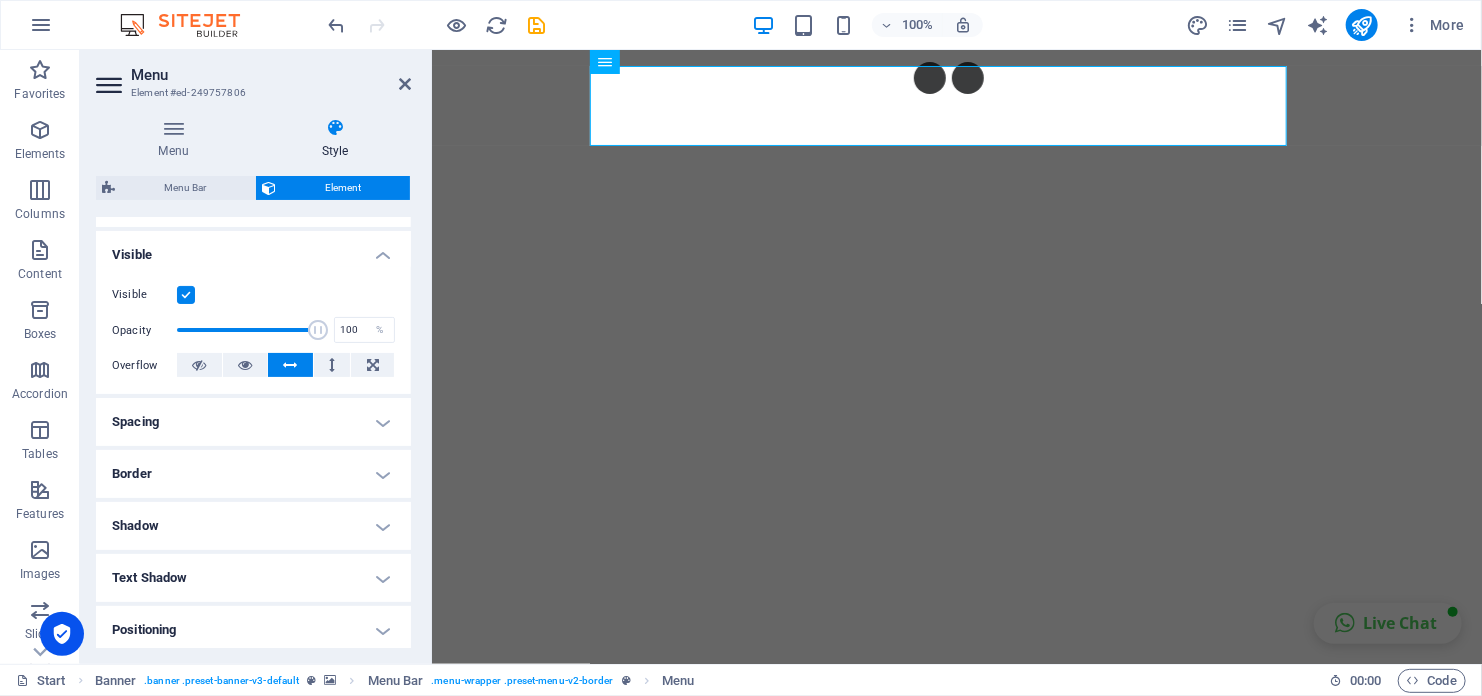scroll, scrollTop: 300, scrollLeft: 0, axis: vertical 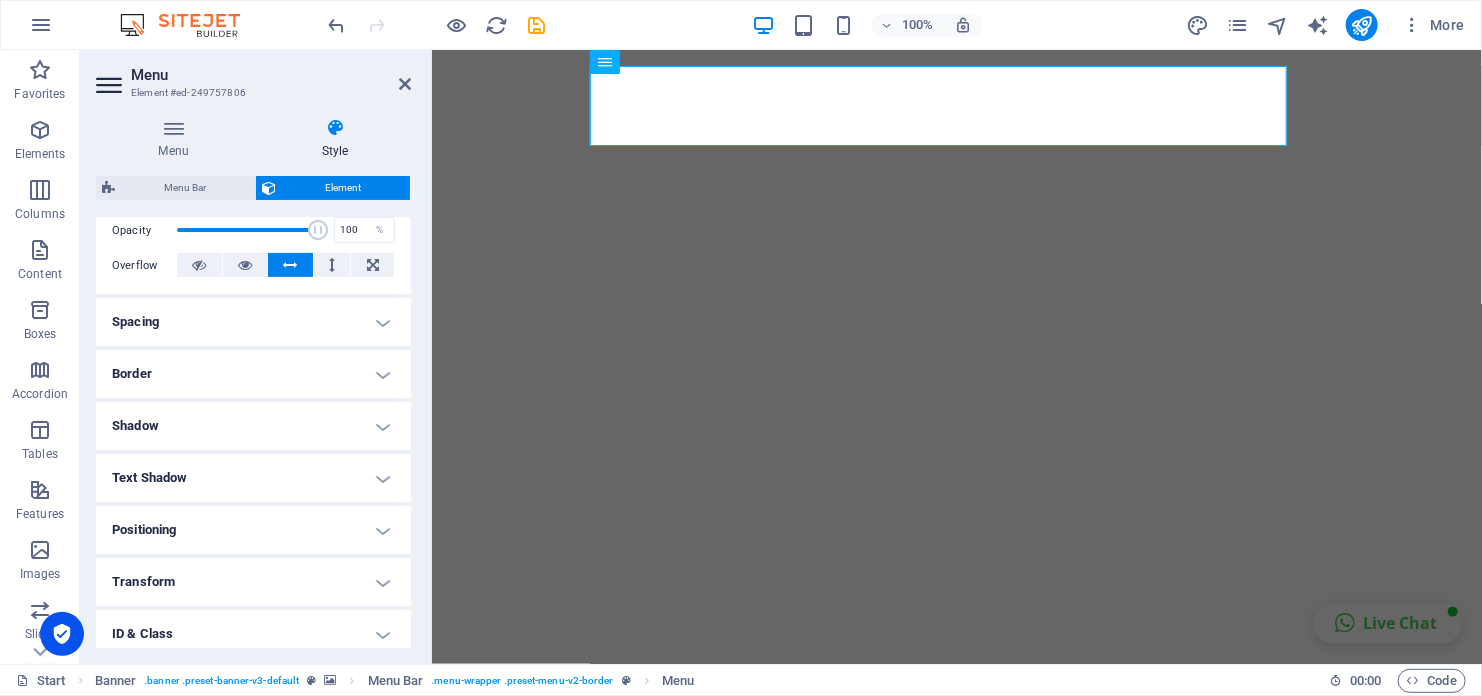 click on "Positioning" at bounding box center [253, 530] 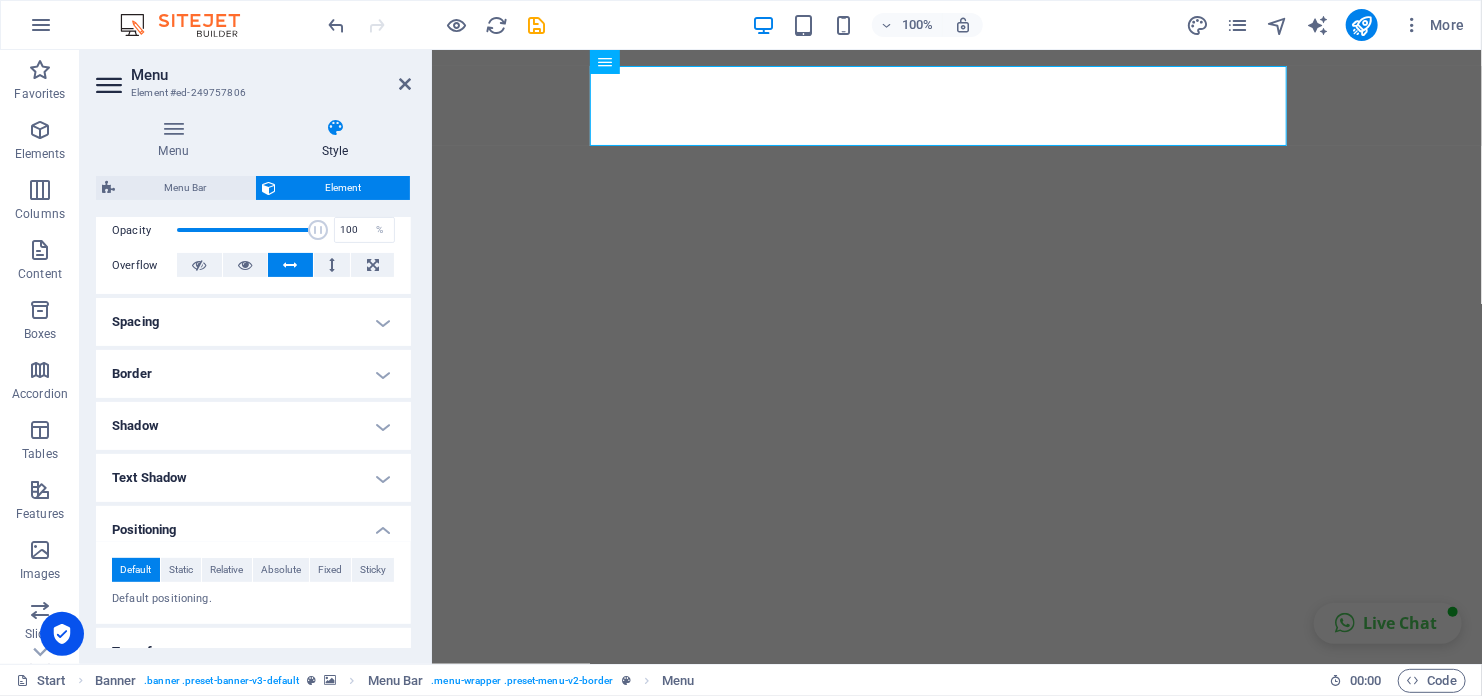 scroll, scrollTop: 400, scrollLeft: 0, axis: vertical 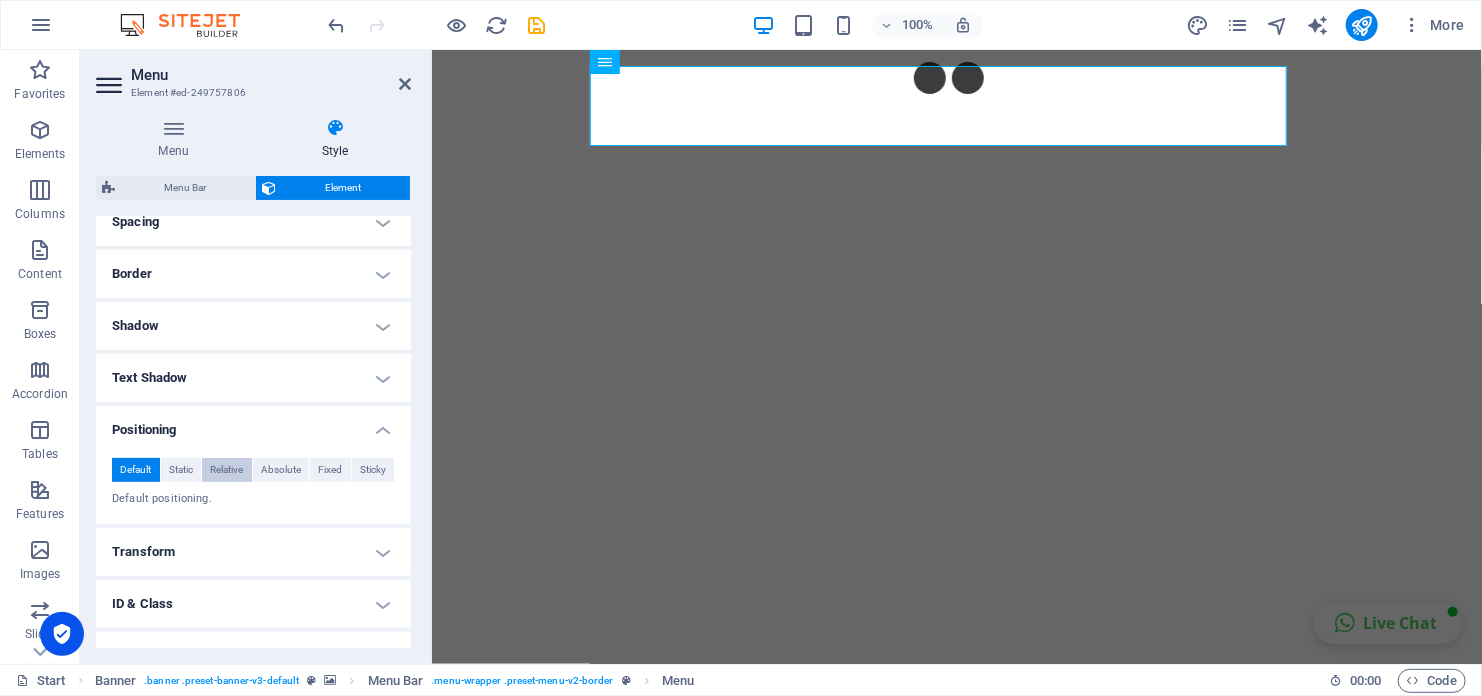 click on "Relative" at bounding box center [226, 470] 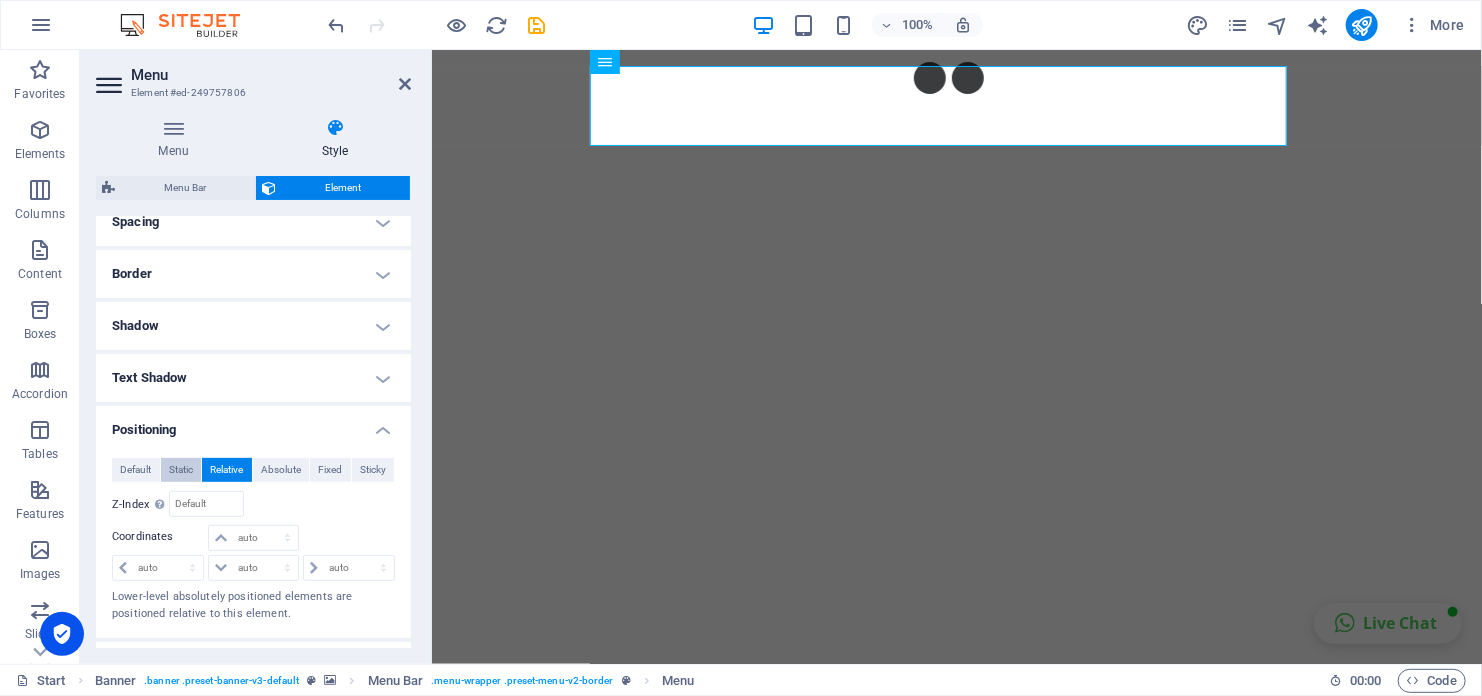 click on "Static" at bounding box center [181, 470] 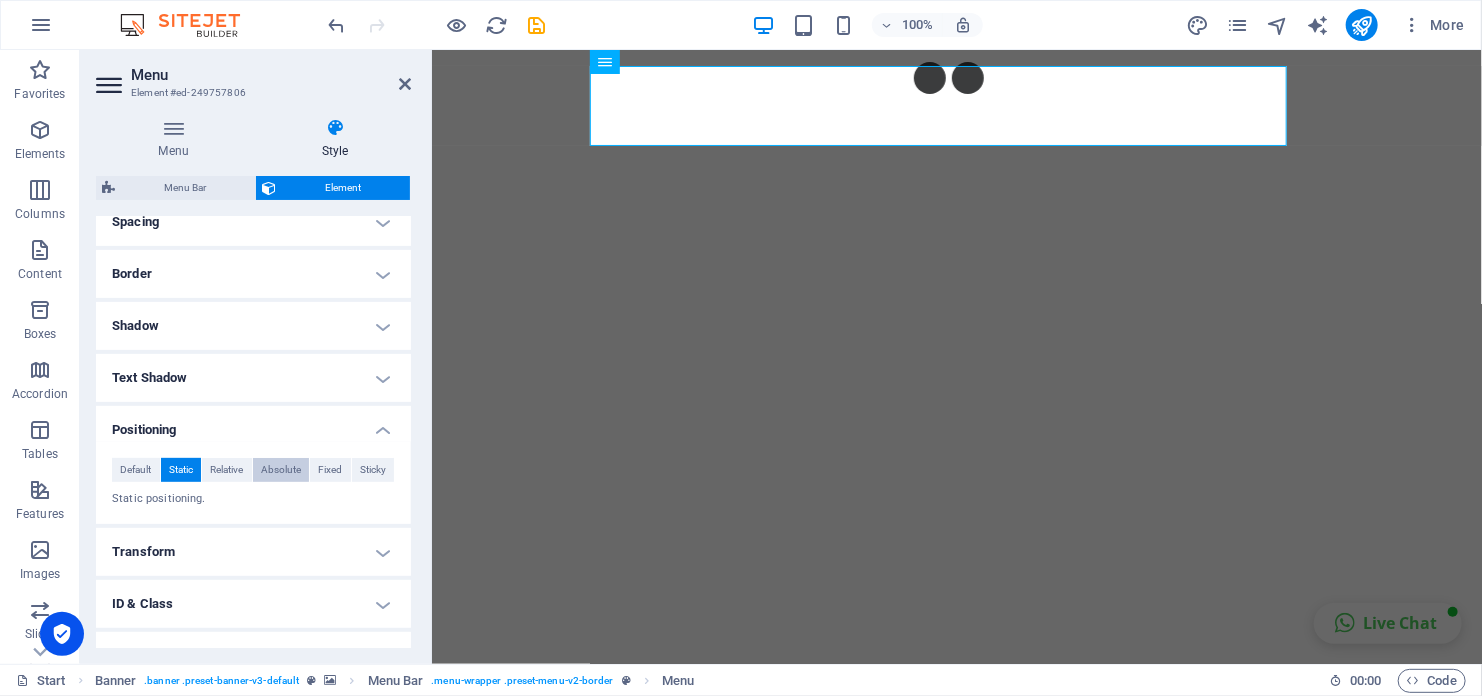 click on "Absolute" at bounding box center (281, 470) 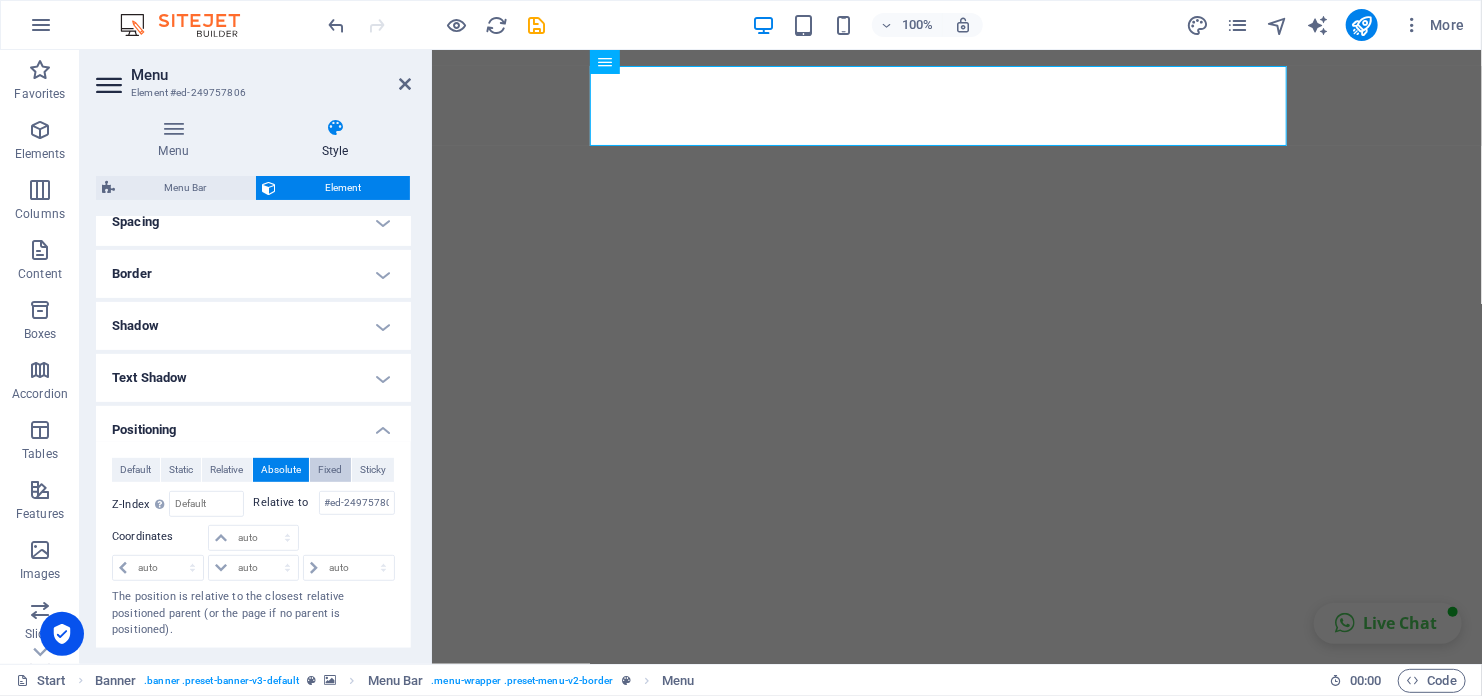 click on "Fixed" at bounding box center (330, 470) 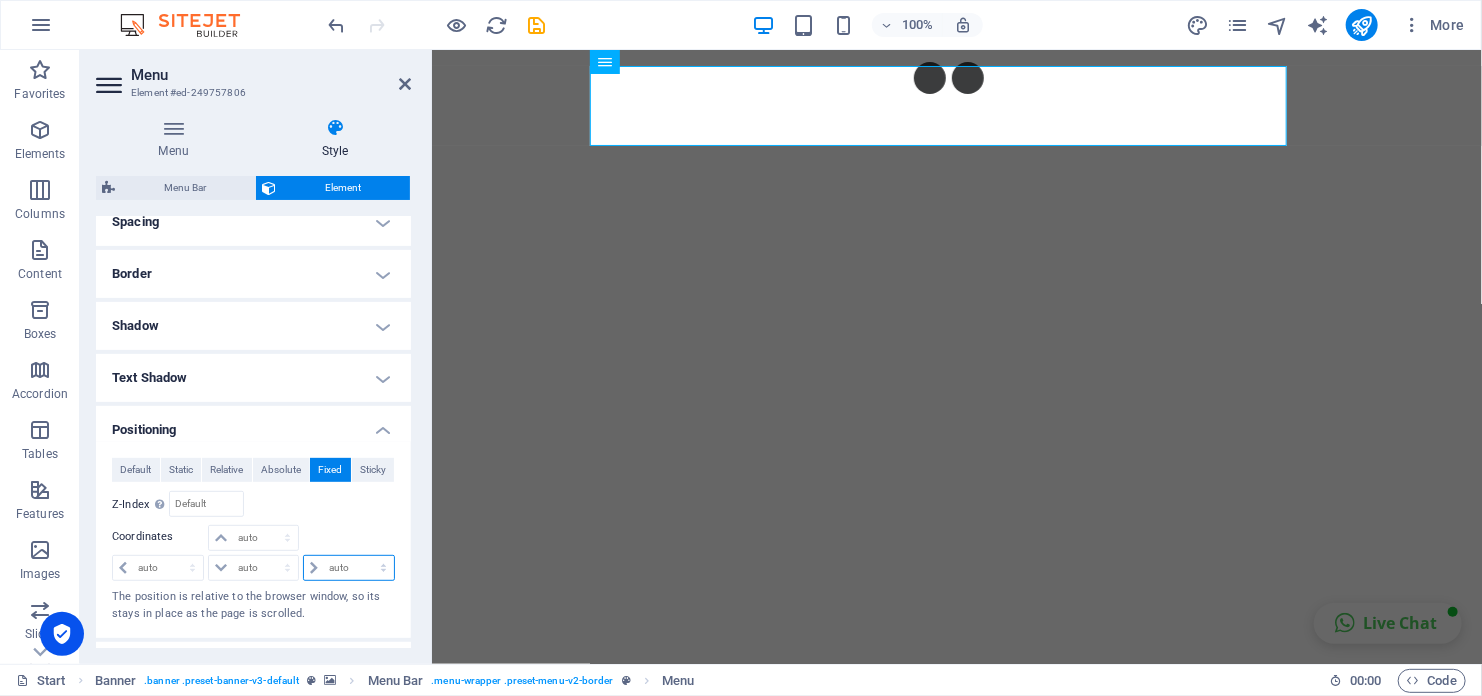 click on "auto px rem % em" at bounding box center [349, 568] 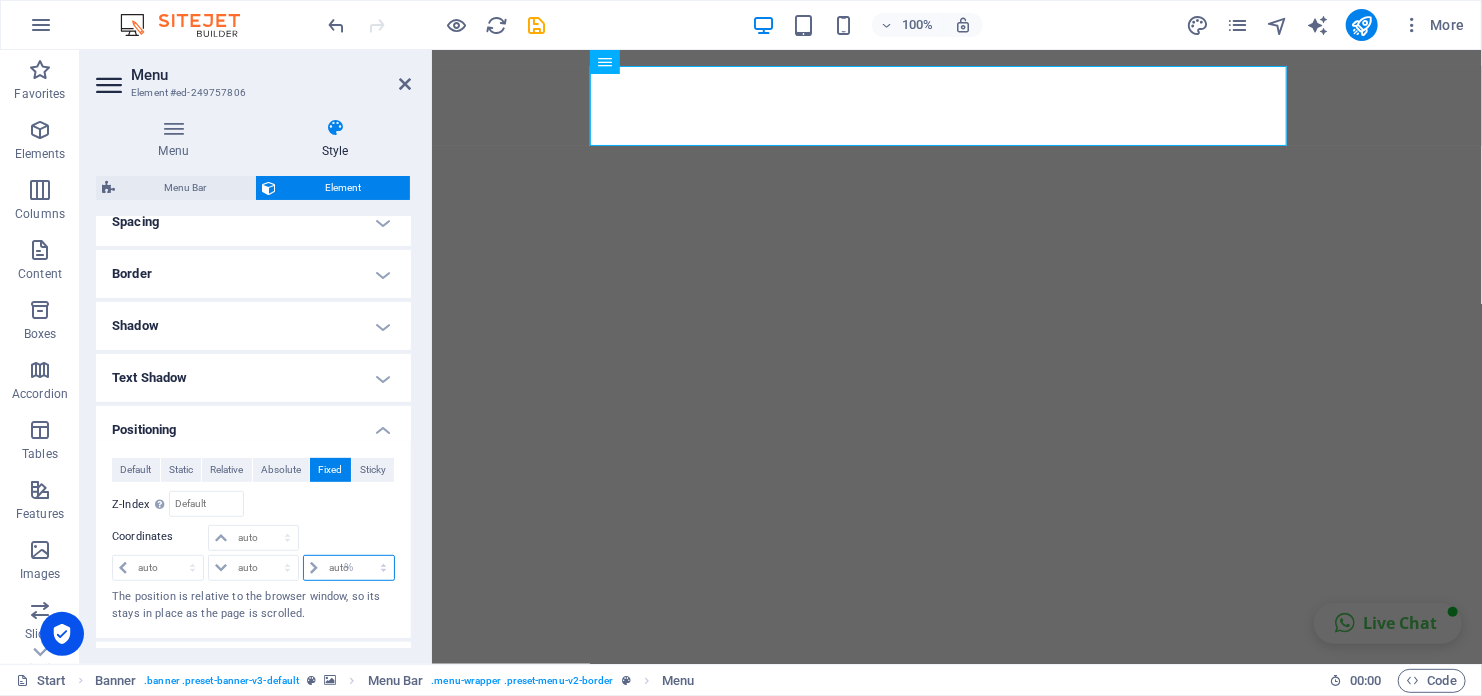 click on "auto px rem % em" at bounding box center [349, 568] 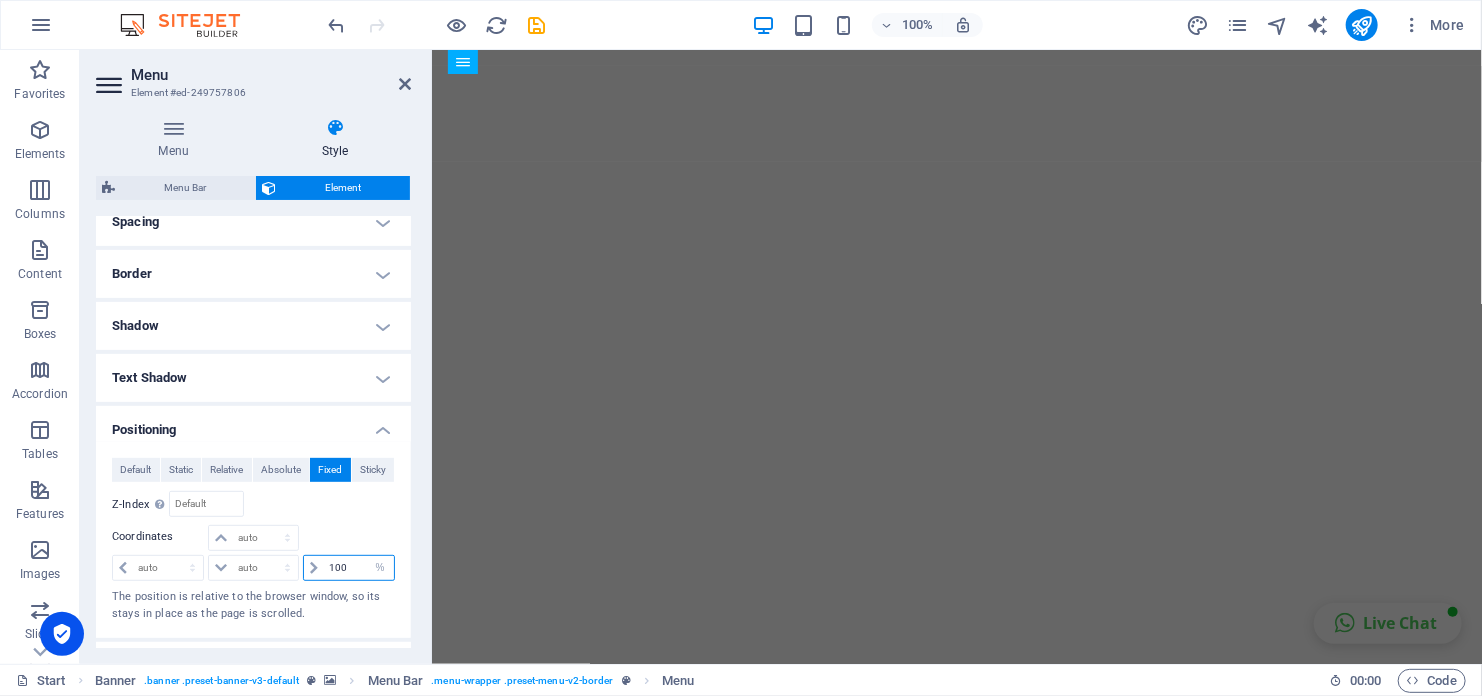 click at bounding box center [359, 568] 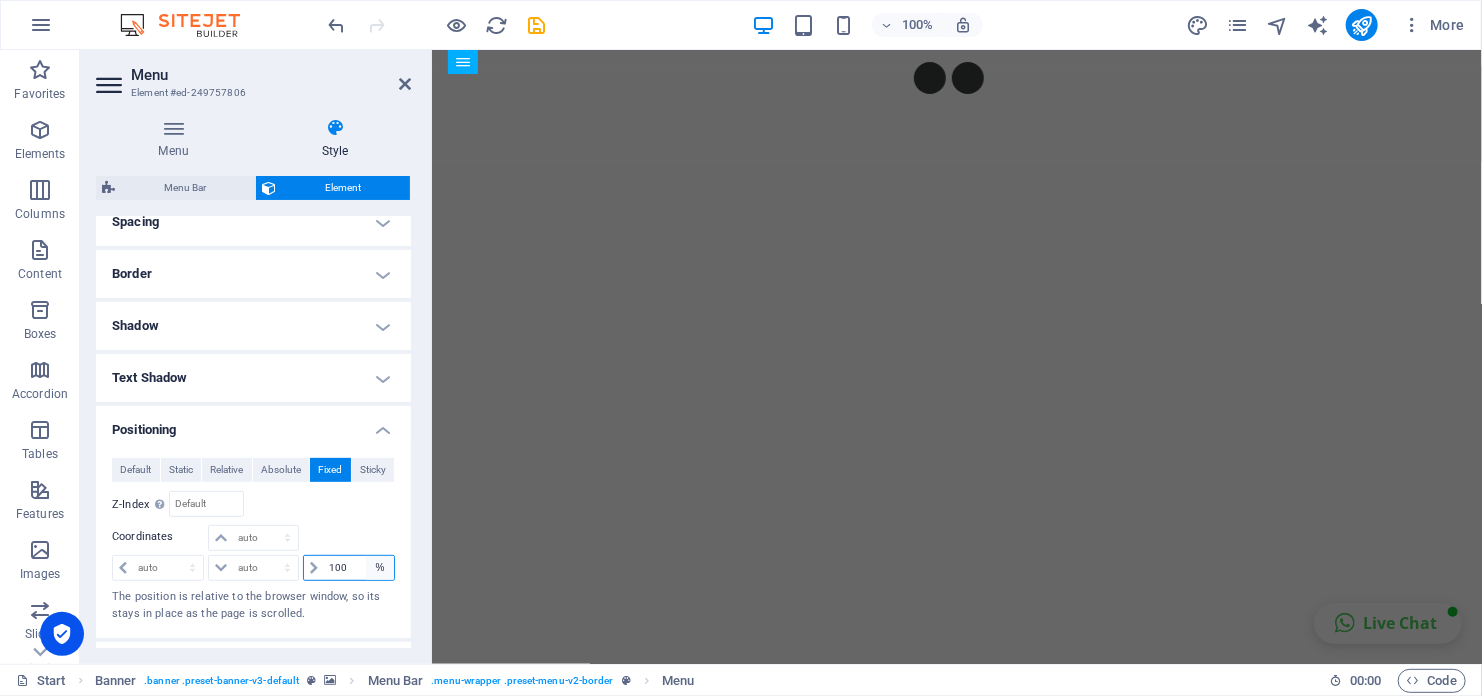 click on "auto px rem % em" at bounding box center (380, 568) 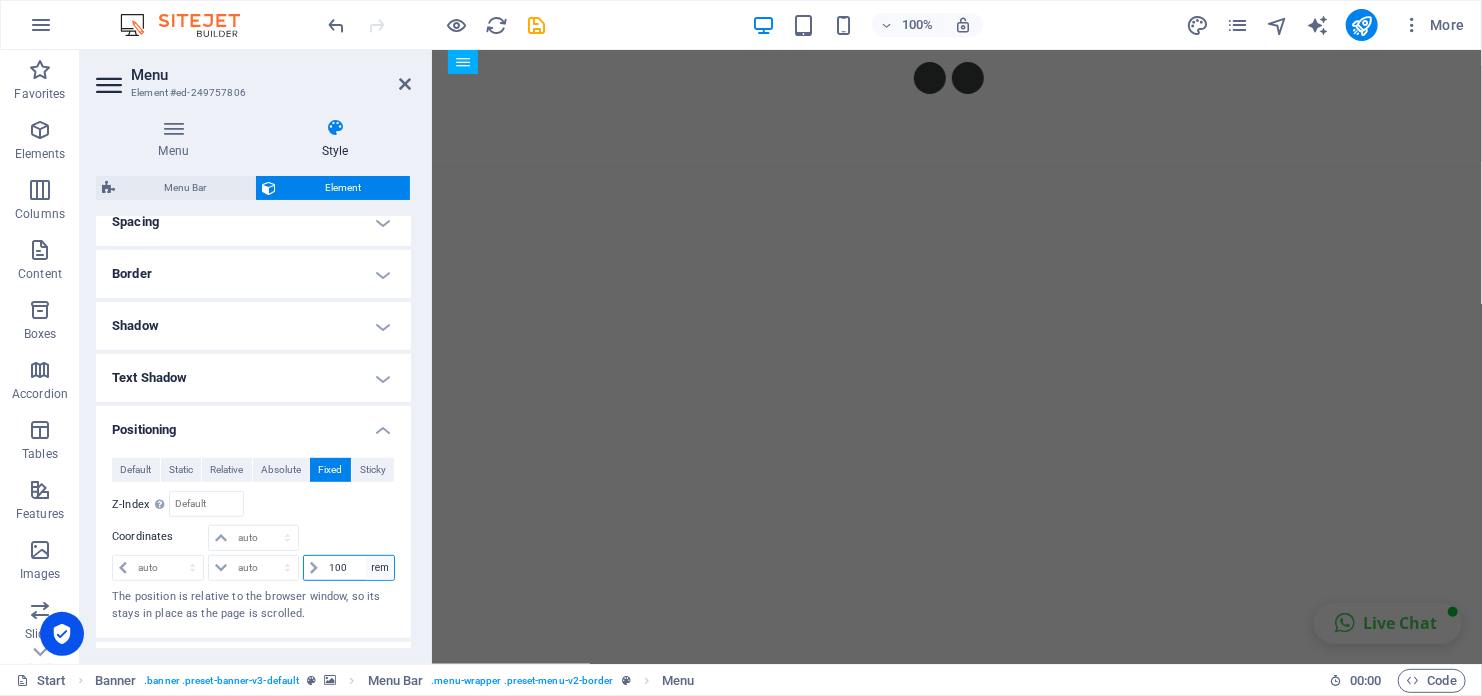click on "auto px rem % em" at bounding box center [380, 568] 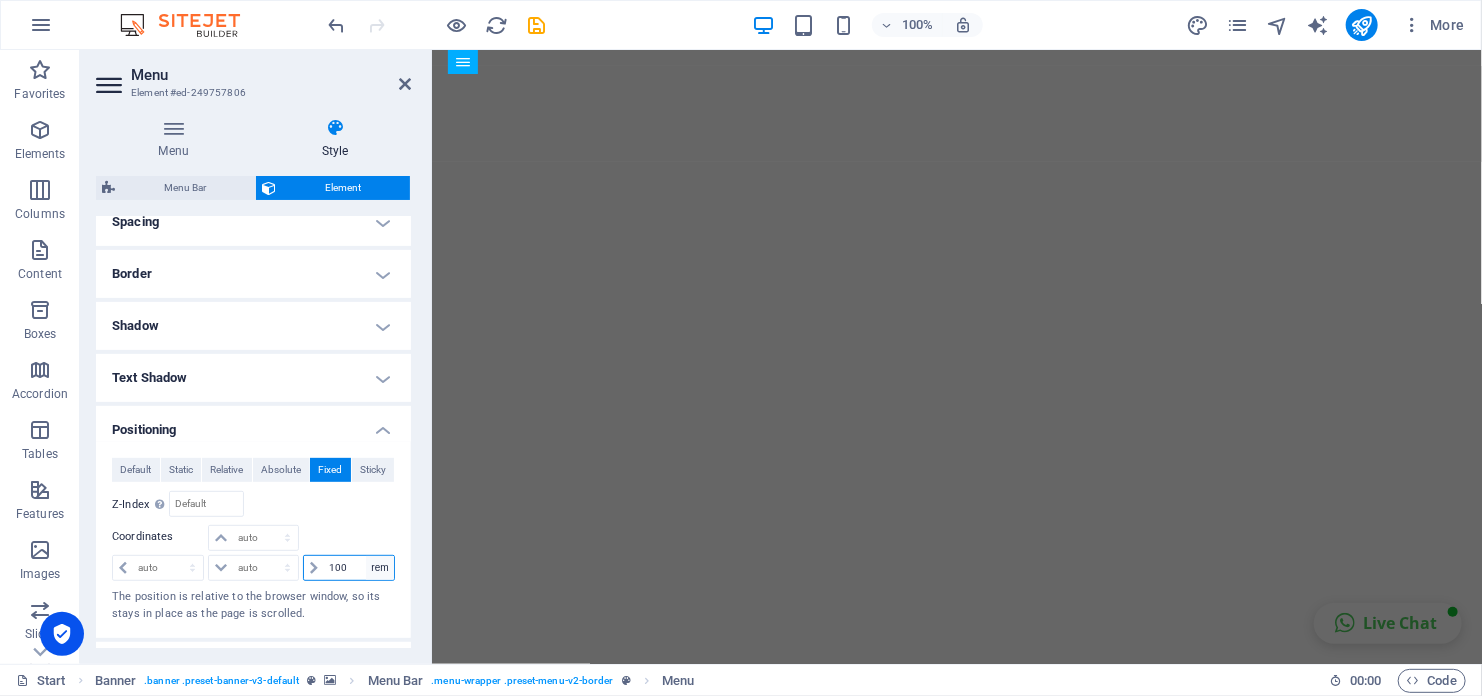 click on "auto px rem % em" at bounding box center [380, 568] 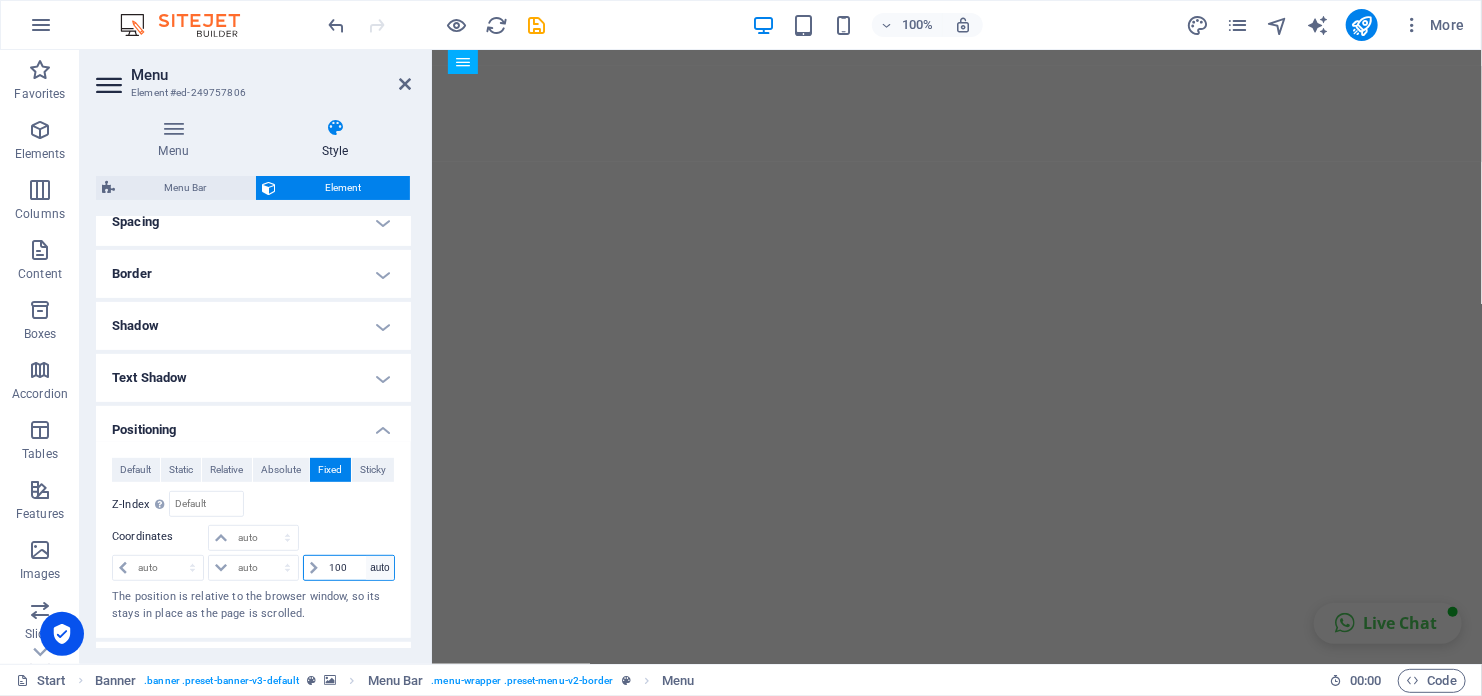 click on "auto px rem % em" at bounding box center (380, 568) 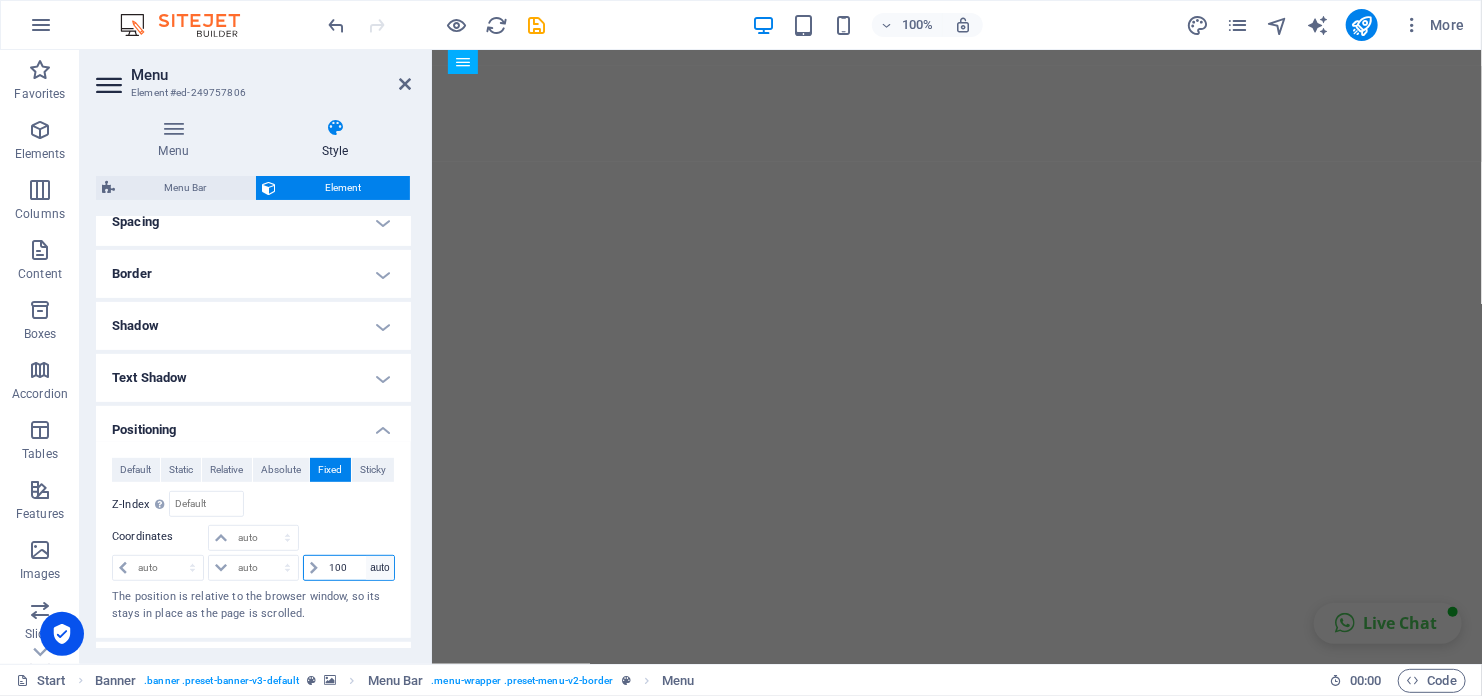 select on "DISABLED_OPTION_VALUE" 